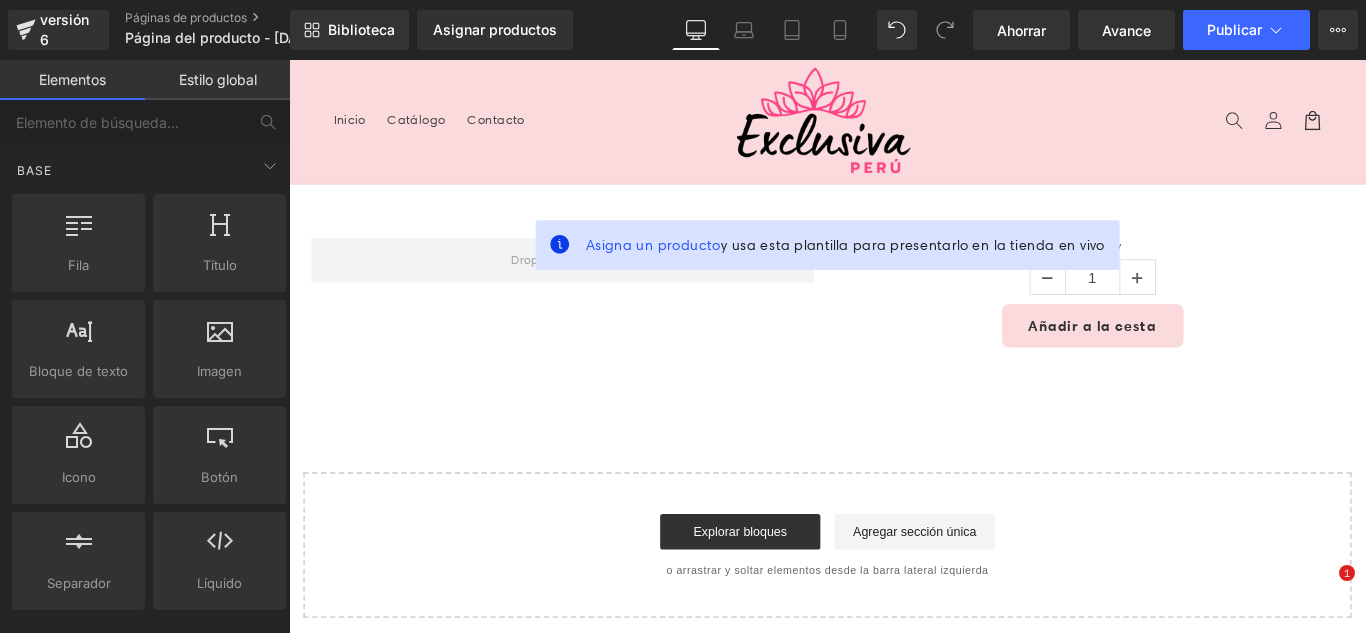 scroll, scrollTop: 0, scrollLeft: 0, axis: both 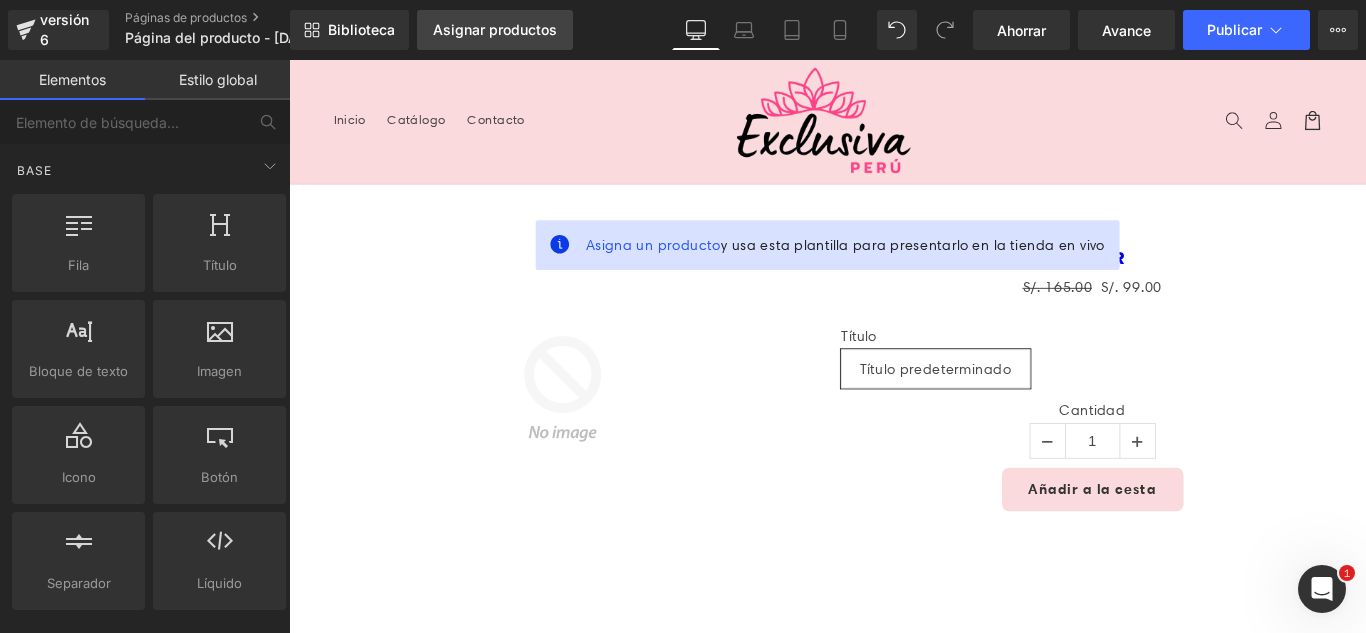 click on "Asignar productos" at bounding box center [495, 29] 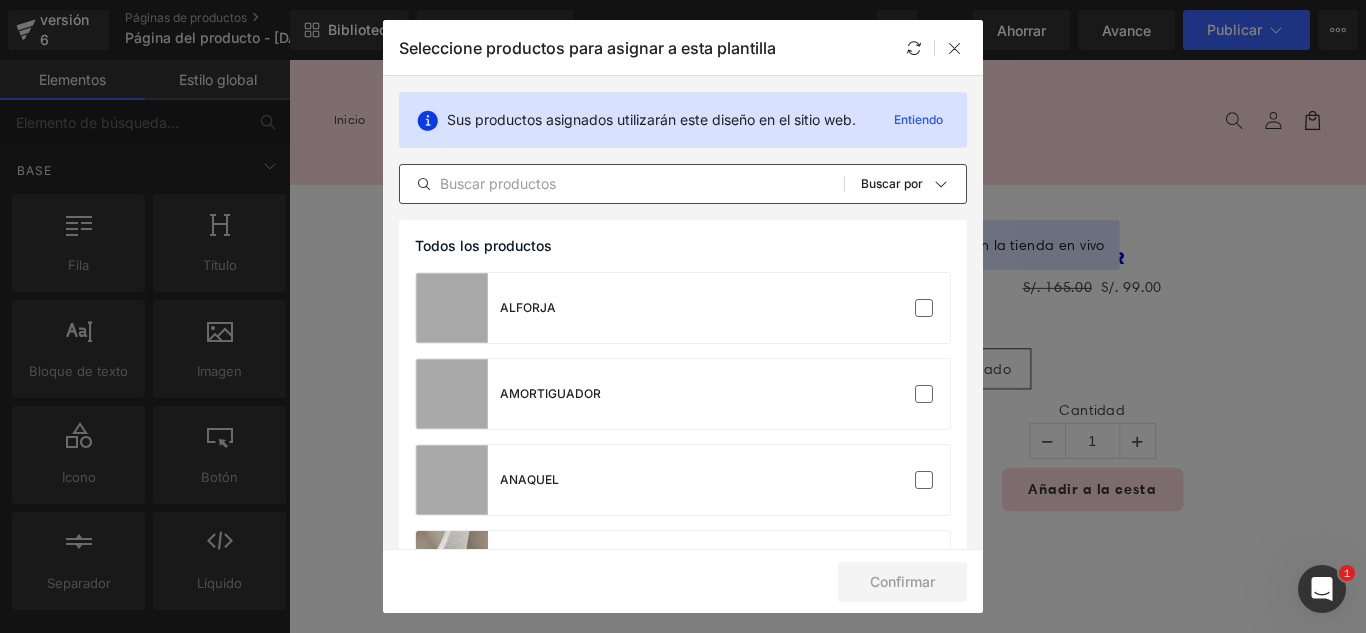 click at bounding box center (622, 184) 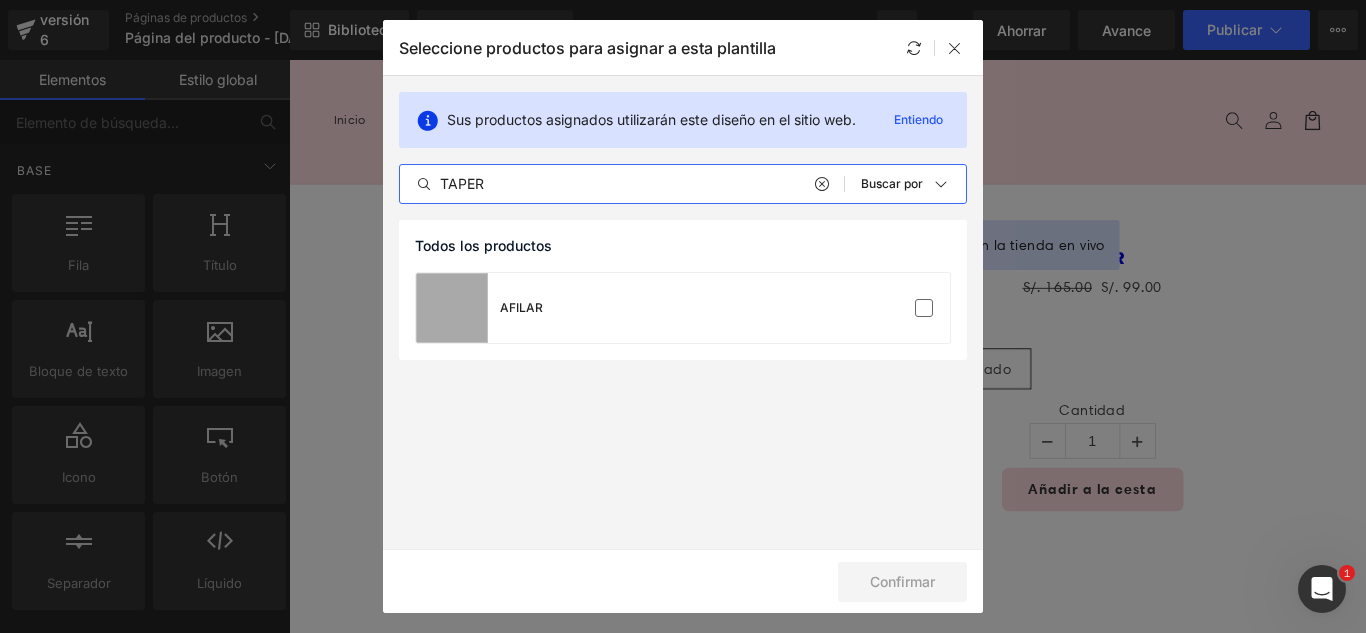 type on "TAPER" 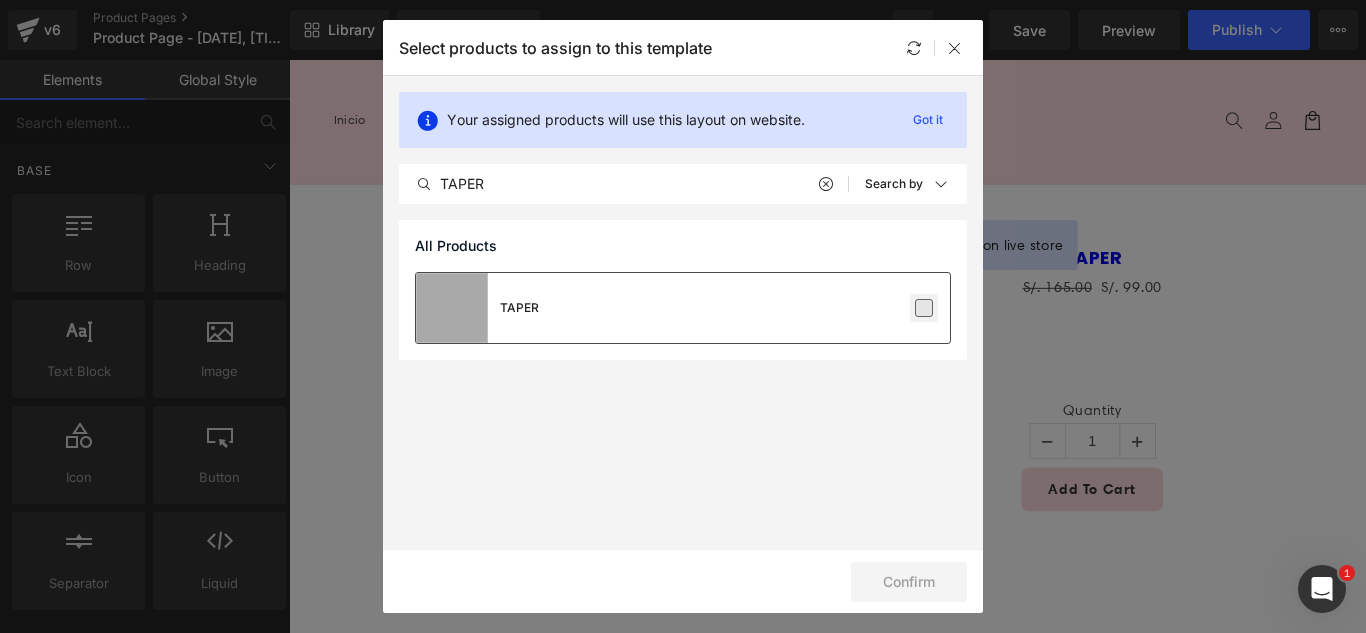 click at bounding box center [924, 308] 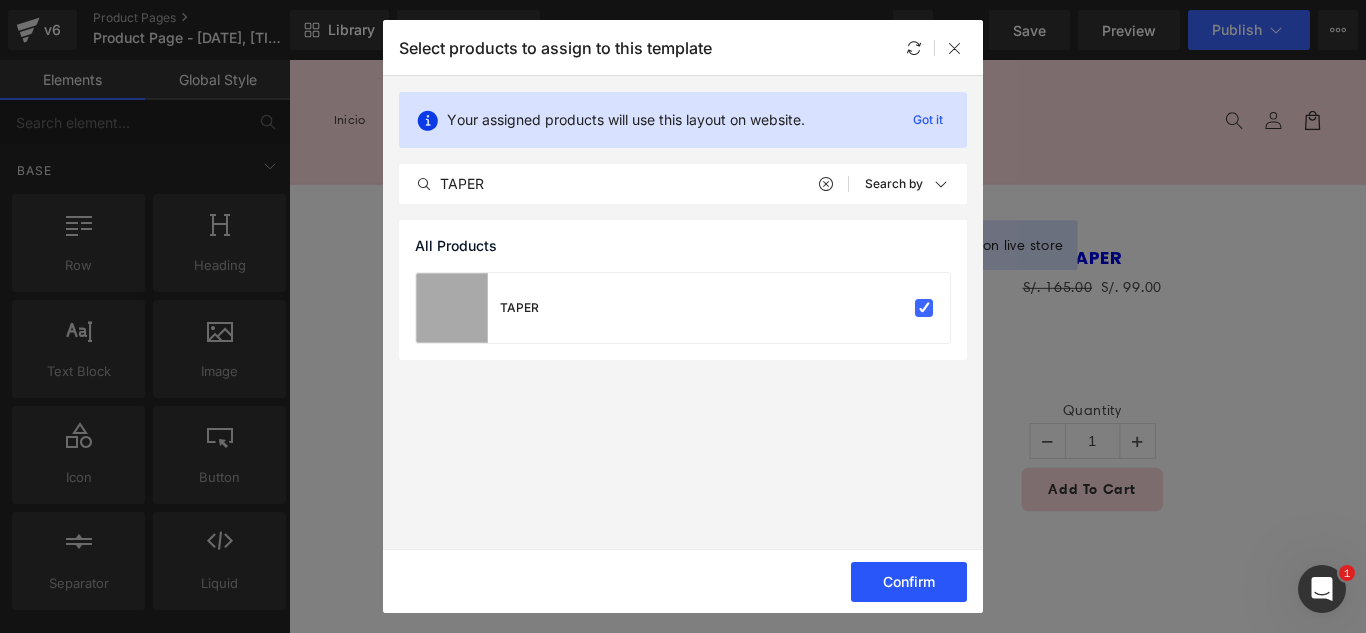click on "Confirm" at bounding box center (909, 582) 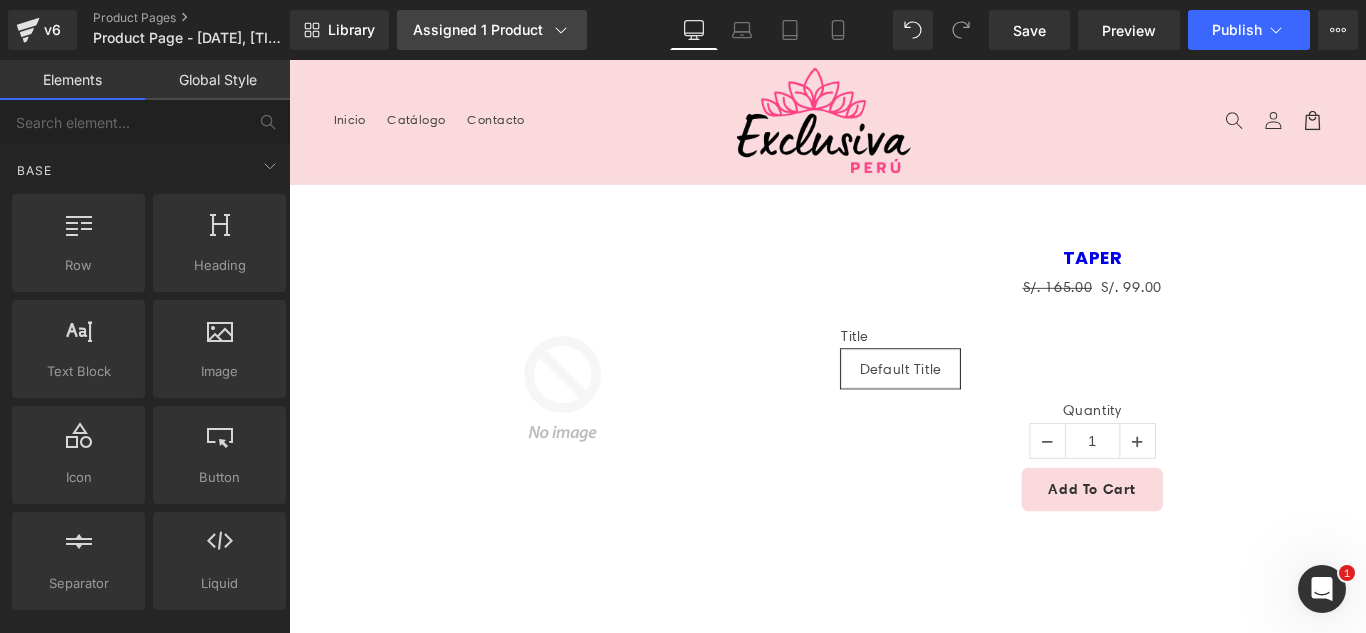 click on "Assigned 1 Product" at bounding box center [492, 30] 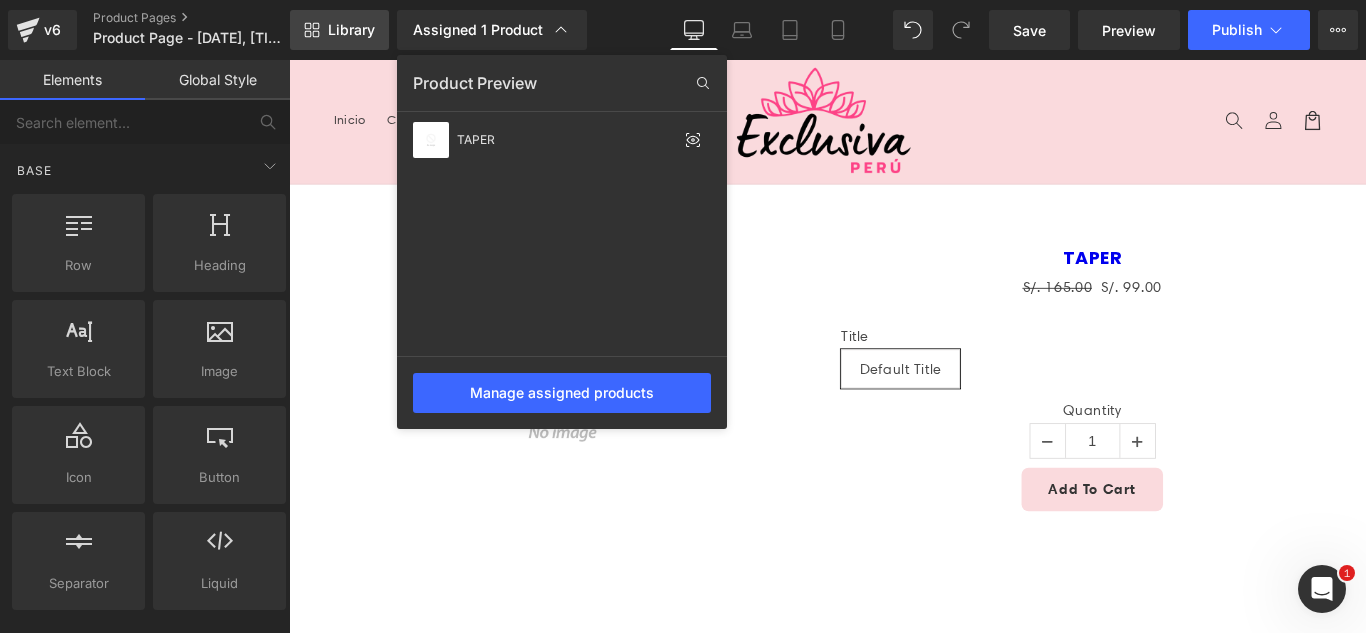 click on "Library" at bounding box center [351, 30] 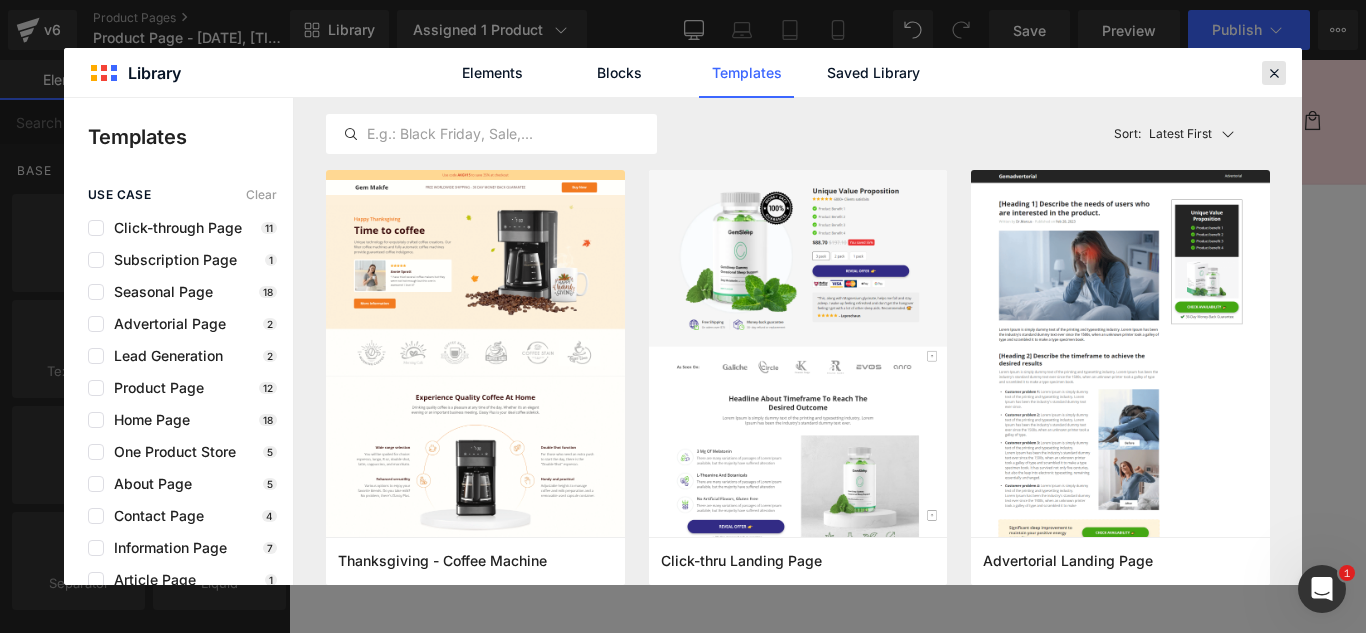 click 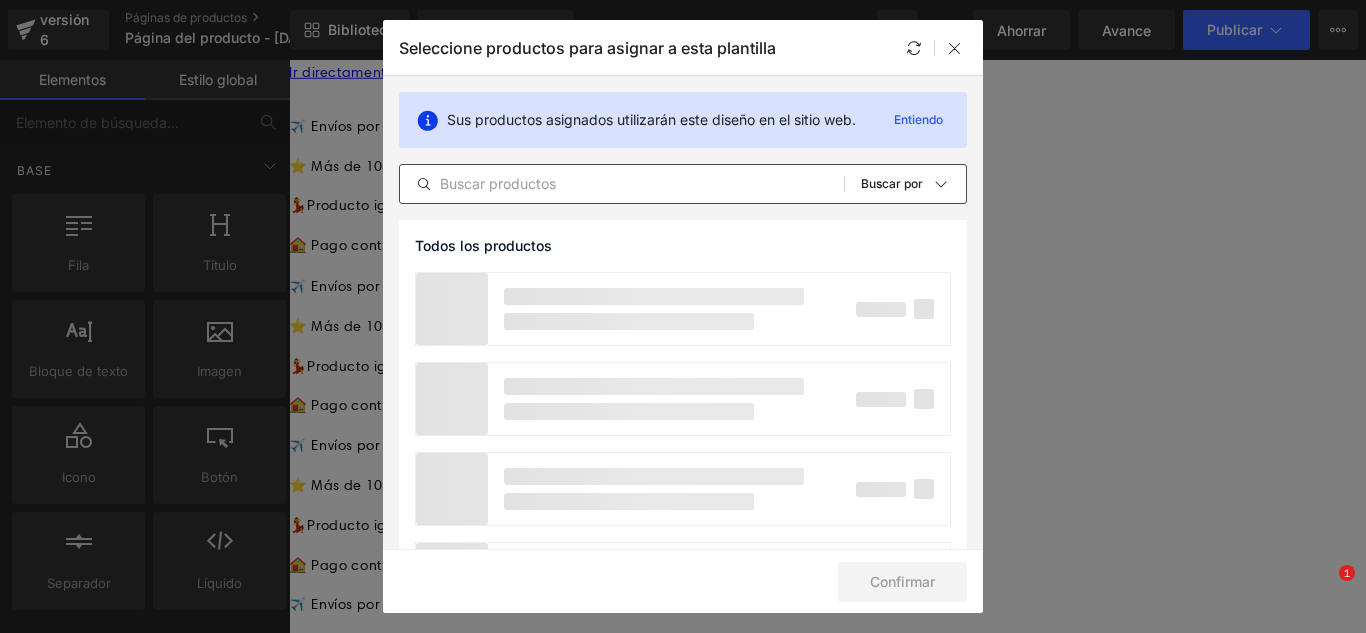 scroll, scrollTop: 0, scrollLeft: 0, axis: both 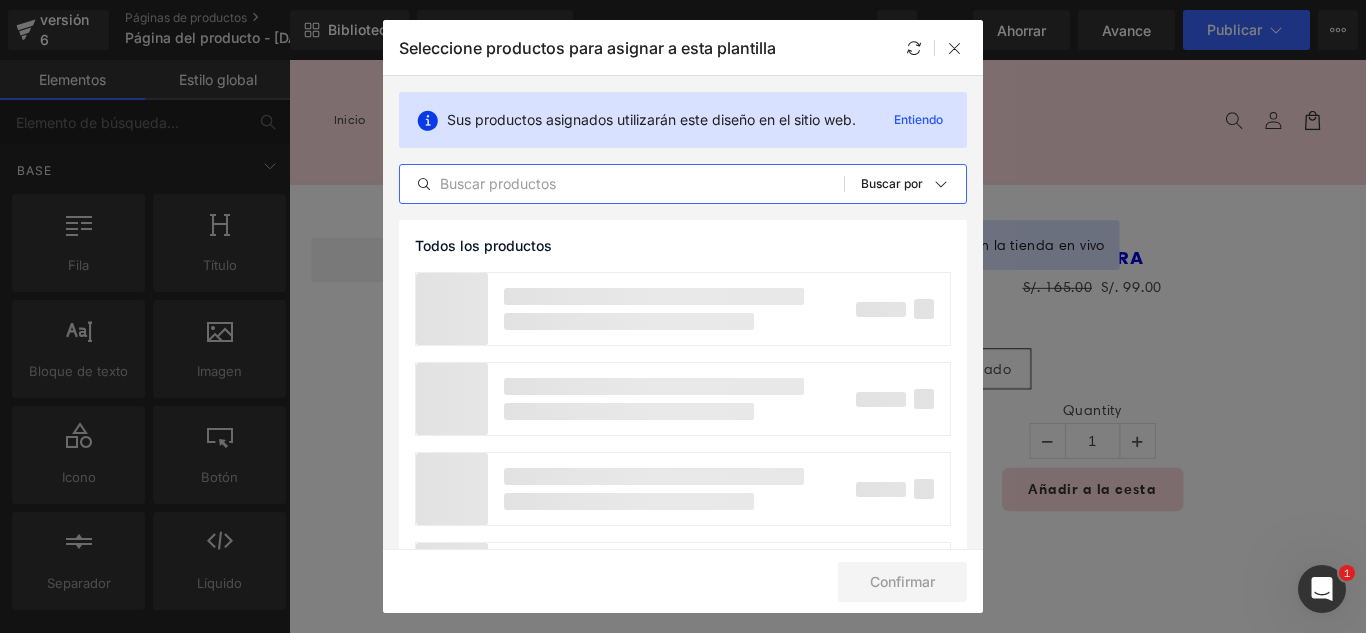 drag, startPoint x: 651, startPoint y: 181, endPoint x: 667, endPoint y: 171, distance: 18.867962 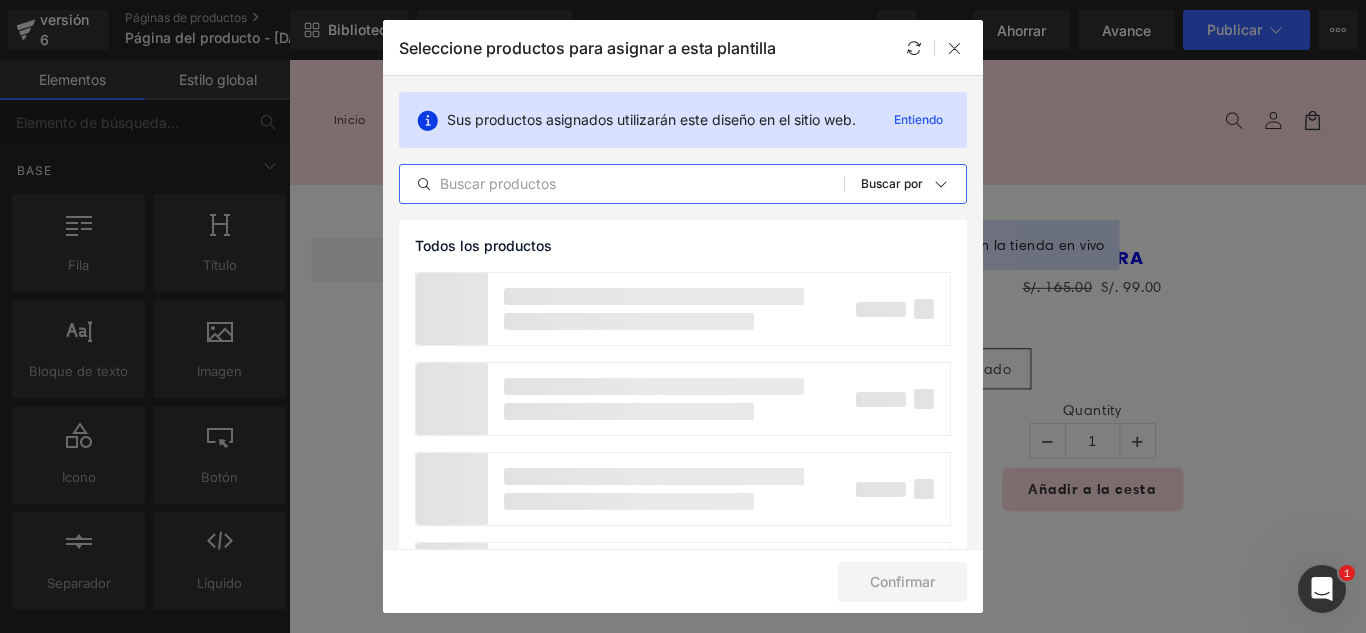 click at bounding box center (622, 184) 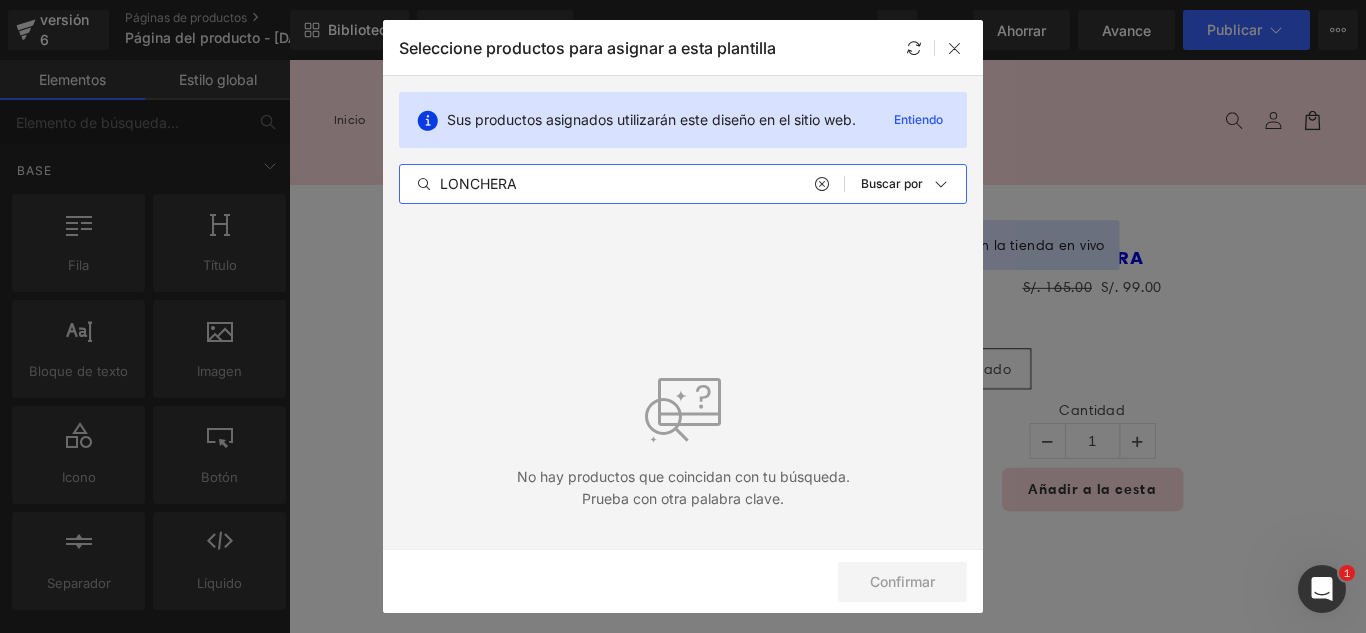 click on "LONCHERA" at bounding box center [622, 184] 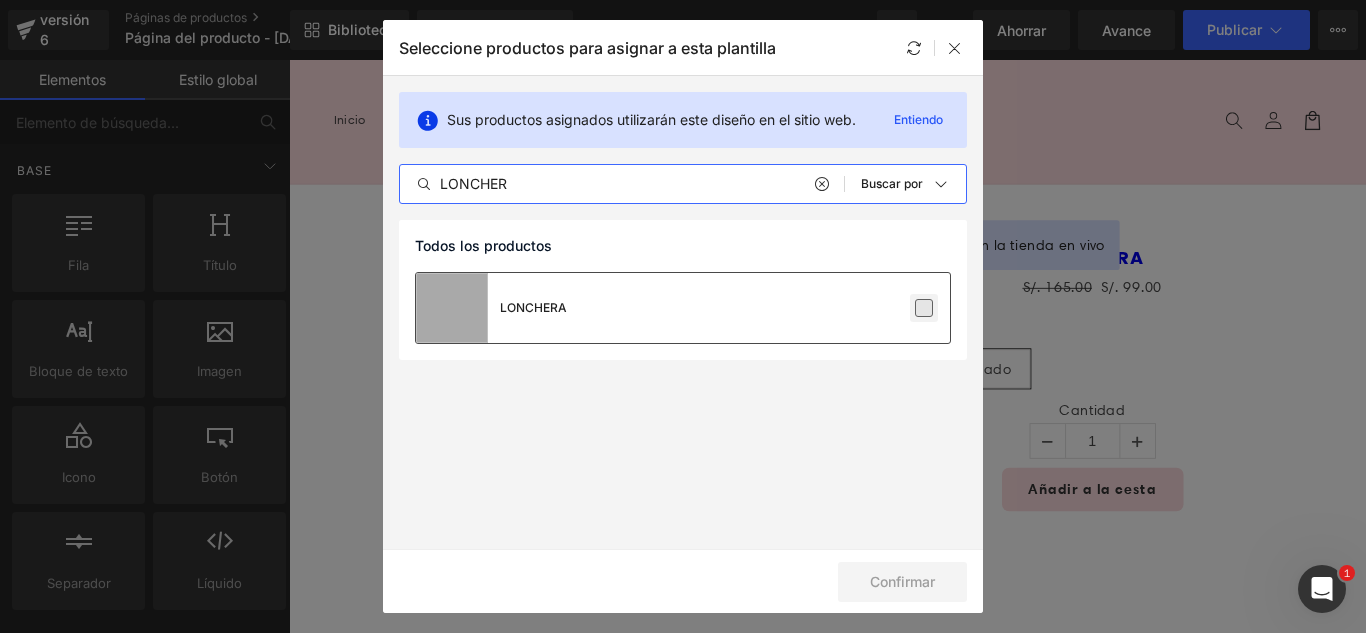 type on "LONCHER" 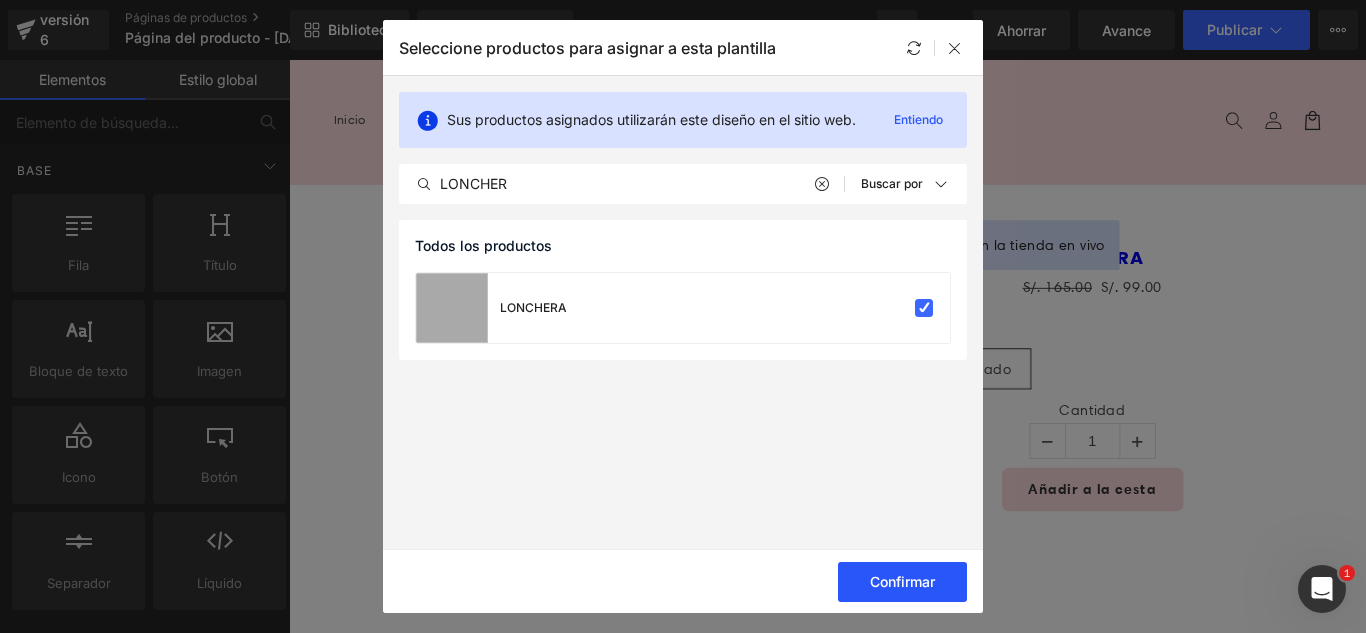 click on "Confirmar" at bounding box center (902, 581) 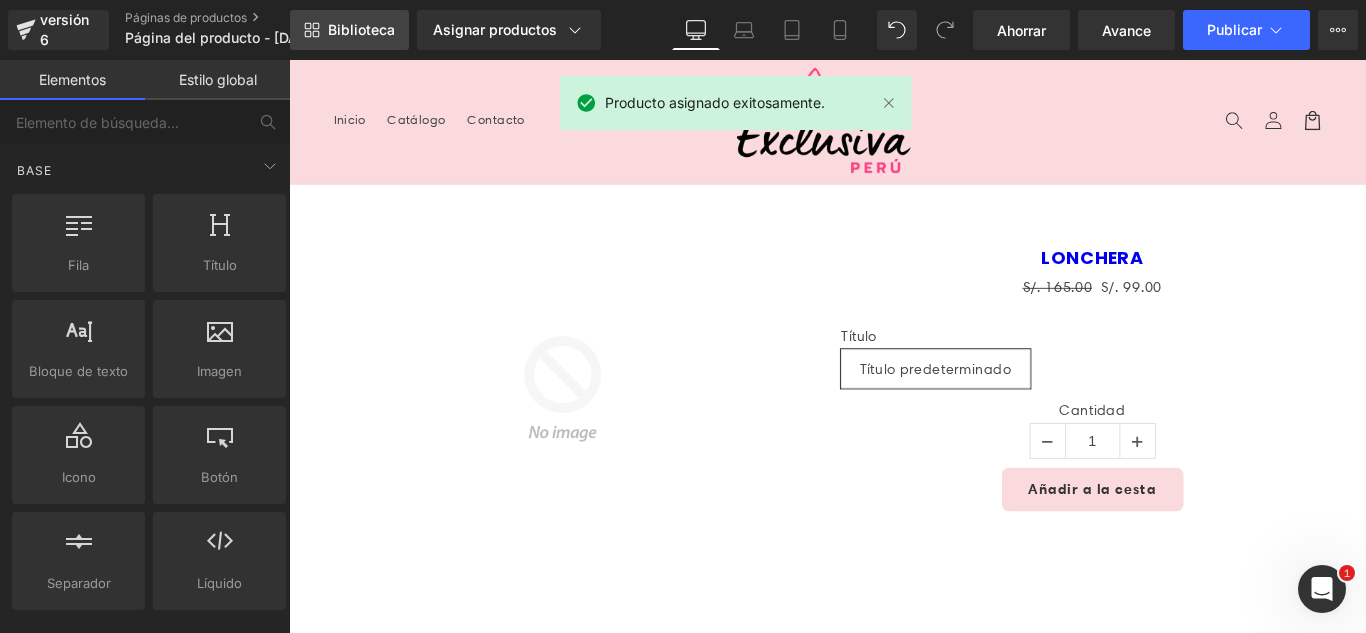 click on "Biblioteca" at bounding box center [361, 29] 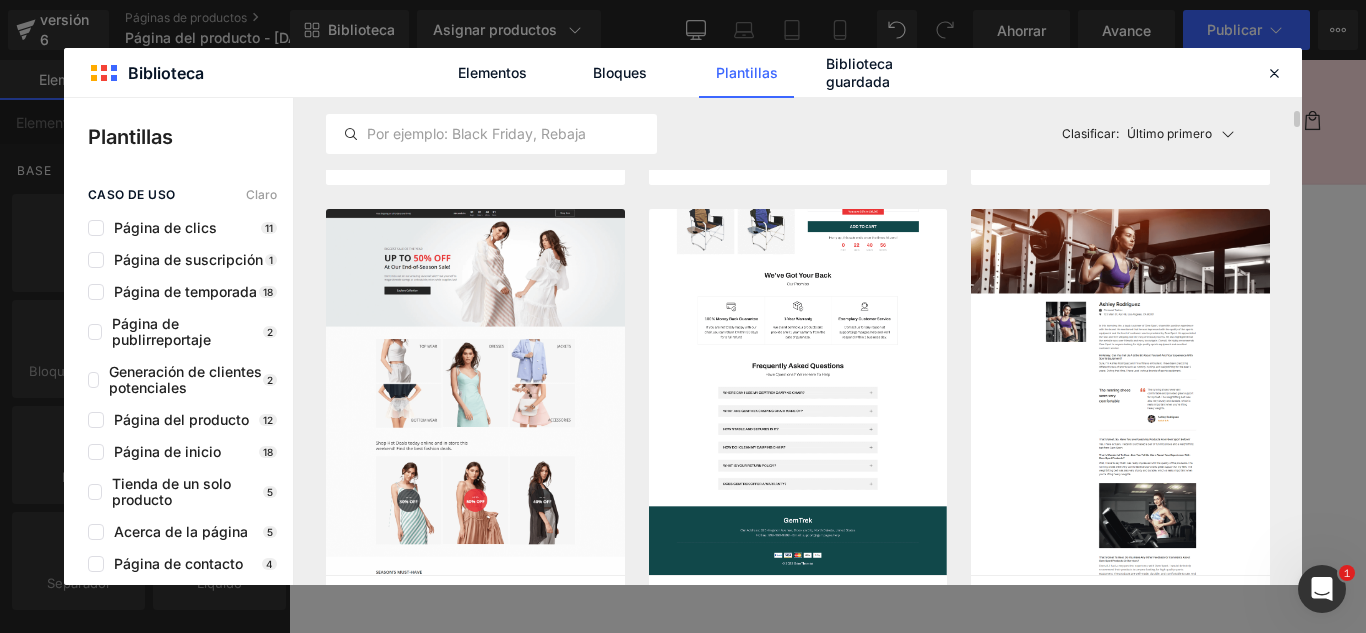scroll, scrollTop: 600, scrollLeft: 0, axis: vertical 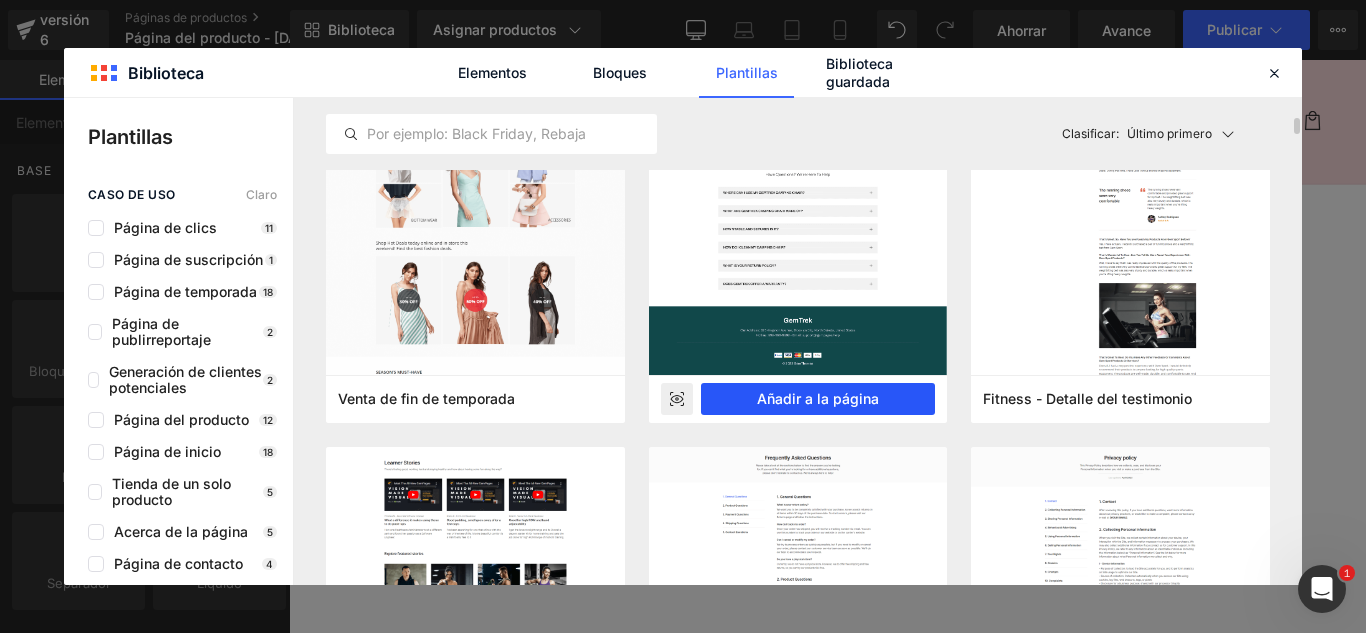click on "Añadir a la página" at bounding box center (818, 399) 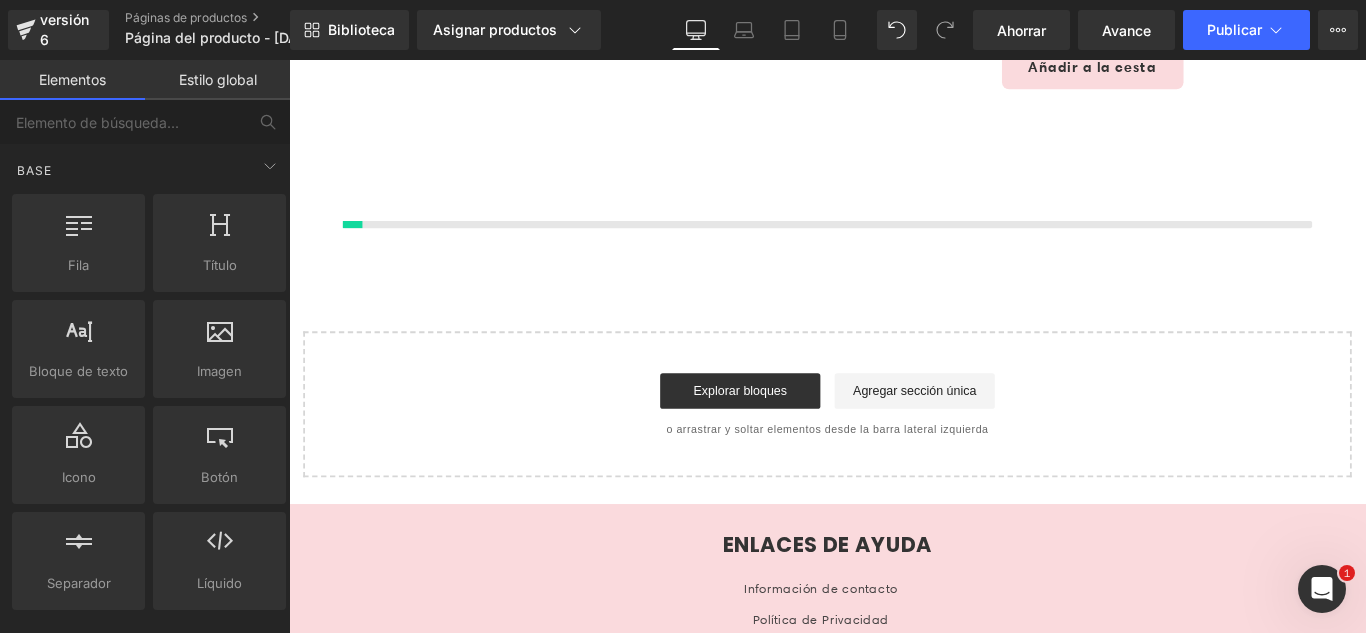 scroll, scrollTop: 475, scrollLeft: 0, axis: vertical 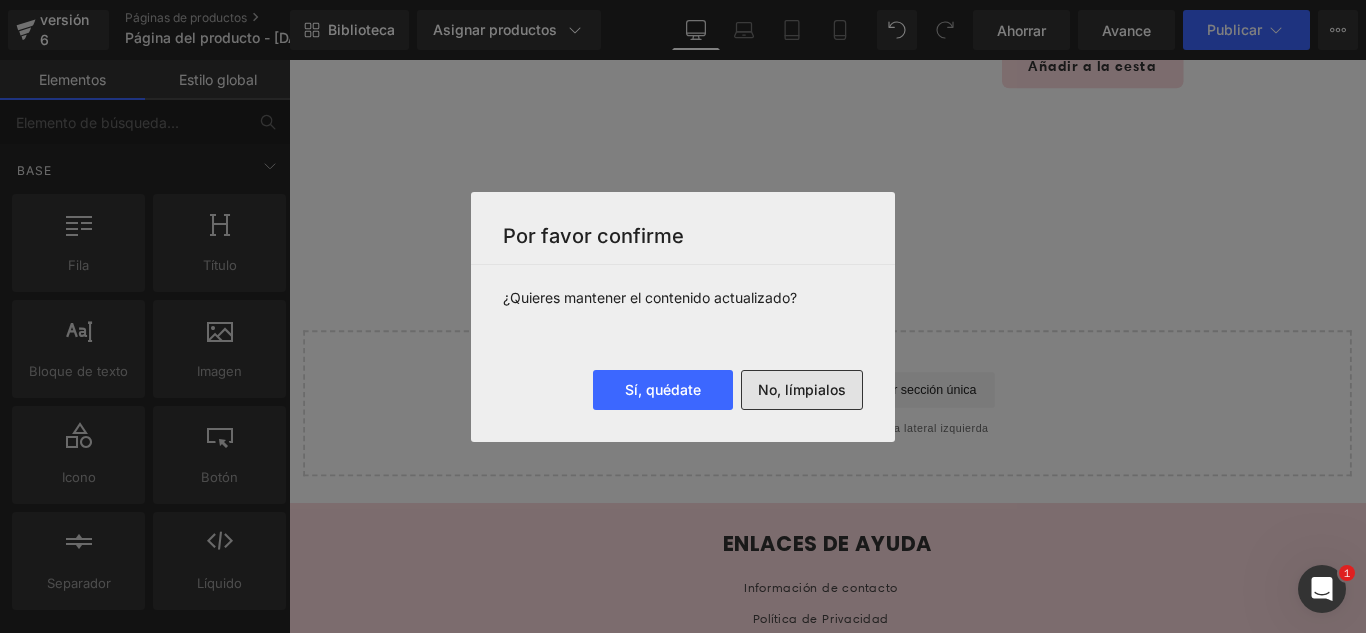 click on "No, límpialos" at bounding box center [802, 389] 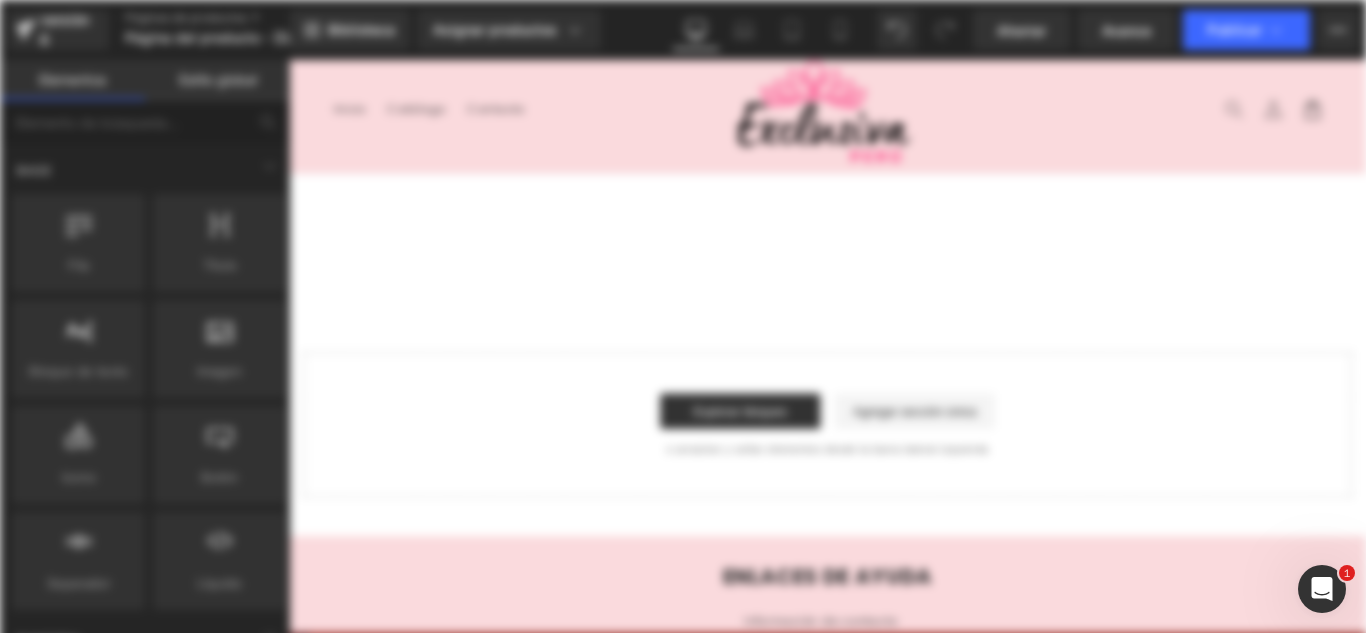 scroll, scrollTop: 0, scrollLeft: 0, axis: both 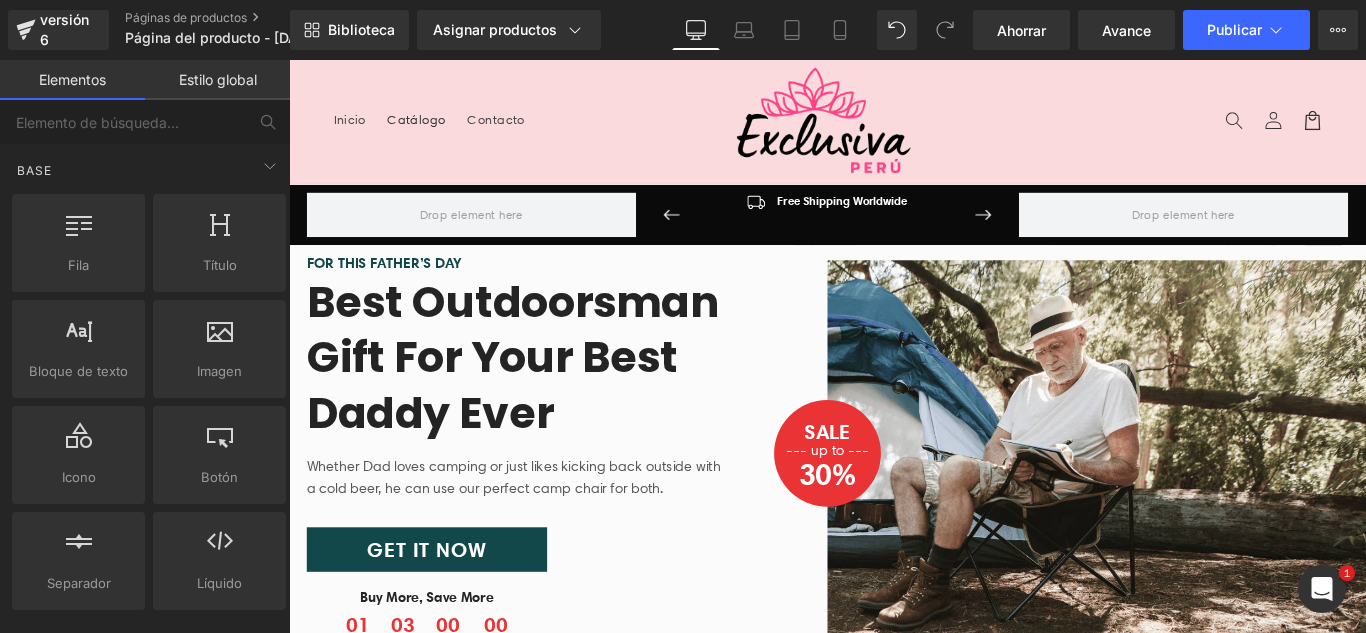 click on "Catálogo" at bounding box center (433, 127) 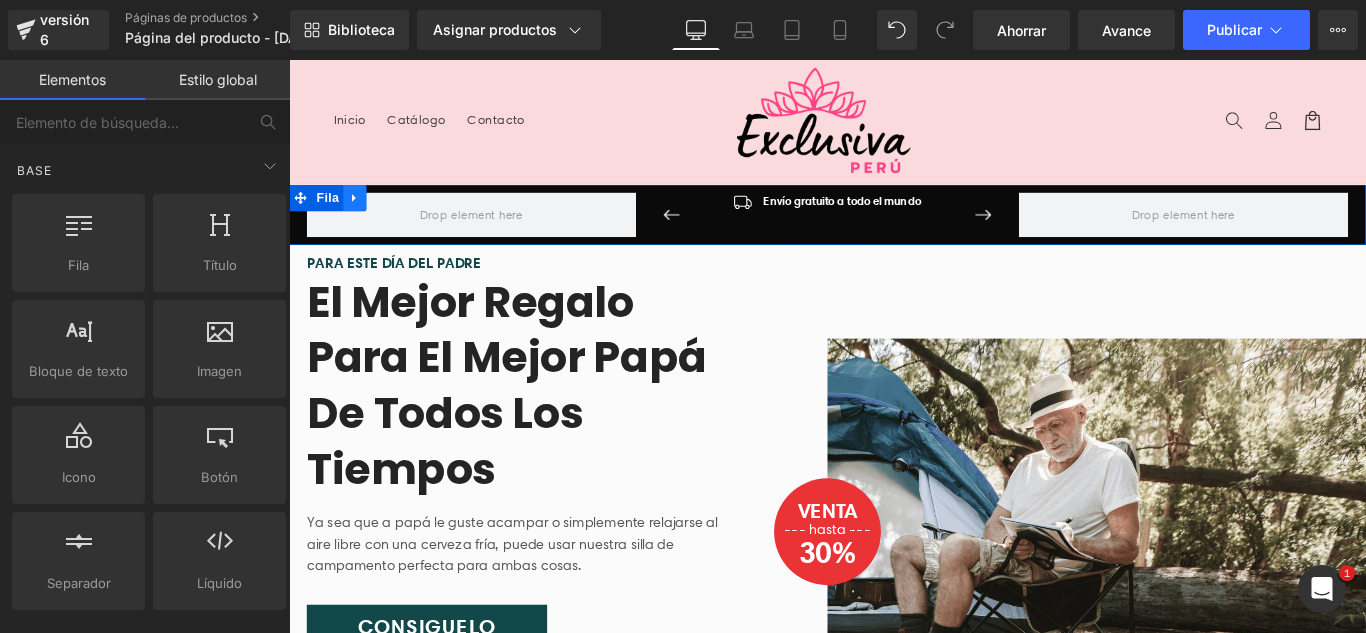 click 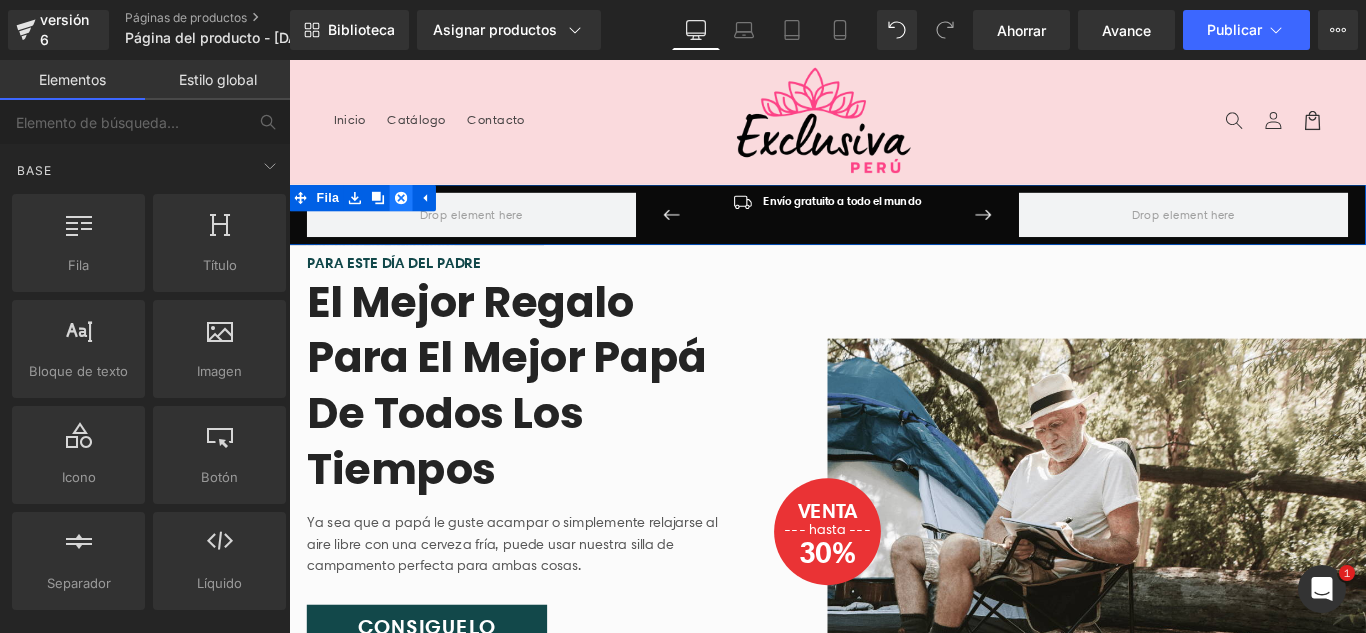 click 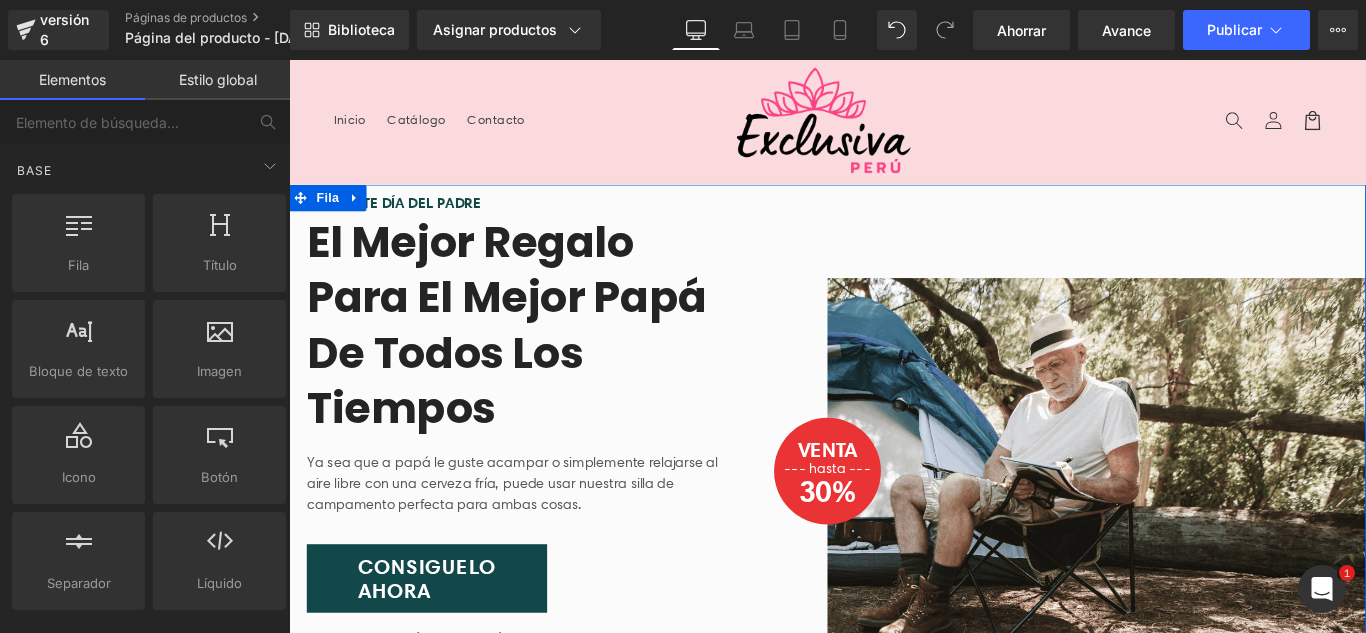 click at bounding box center (363, 215) 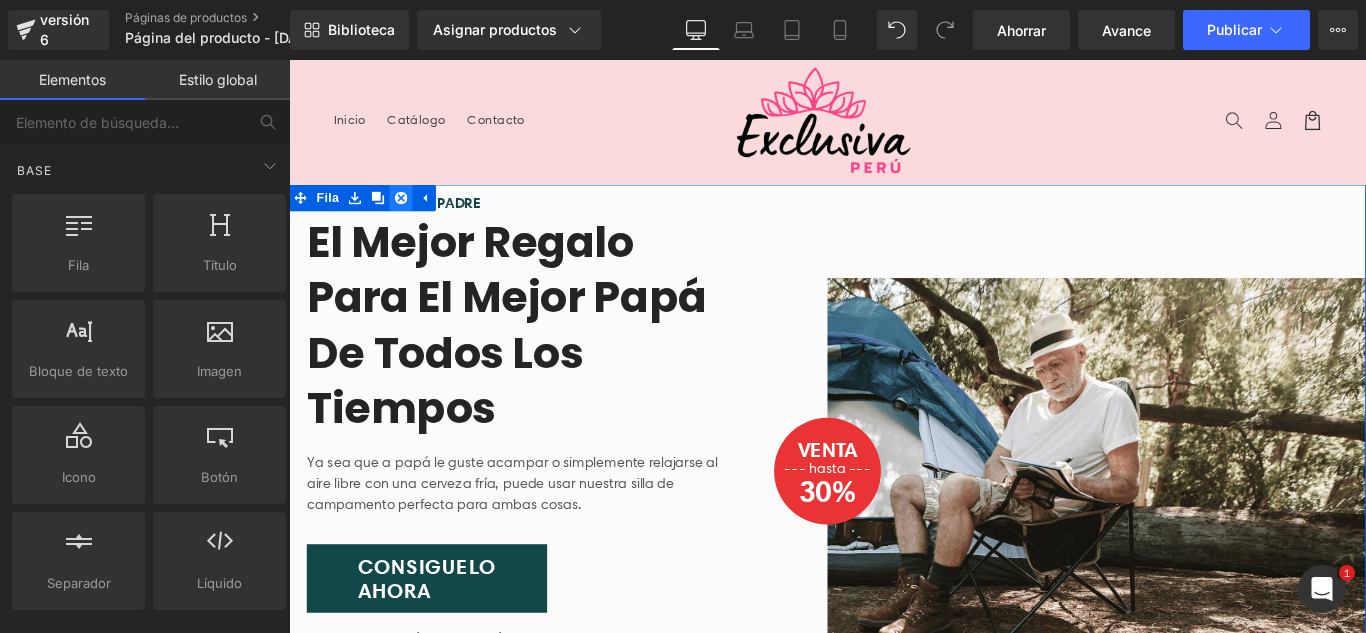 click 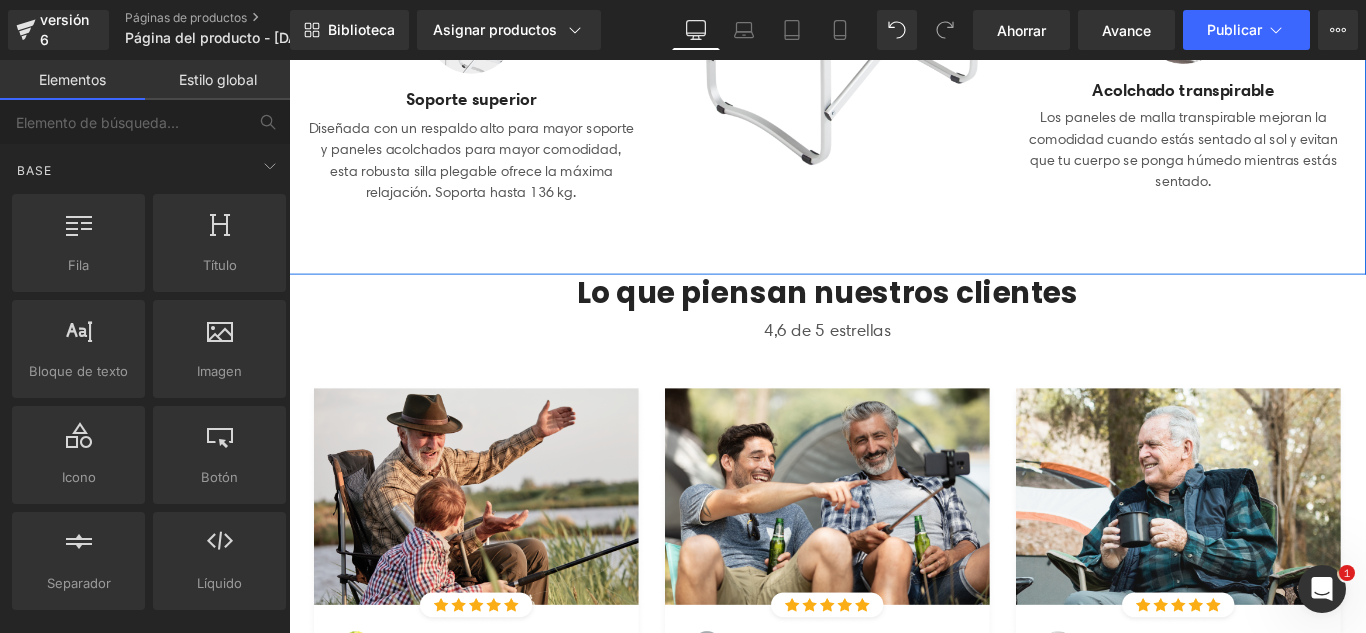 scroll, scrollTop: 700, scrollLeft: 0, axis: vertical 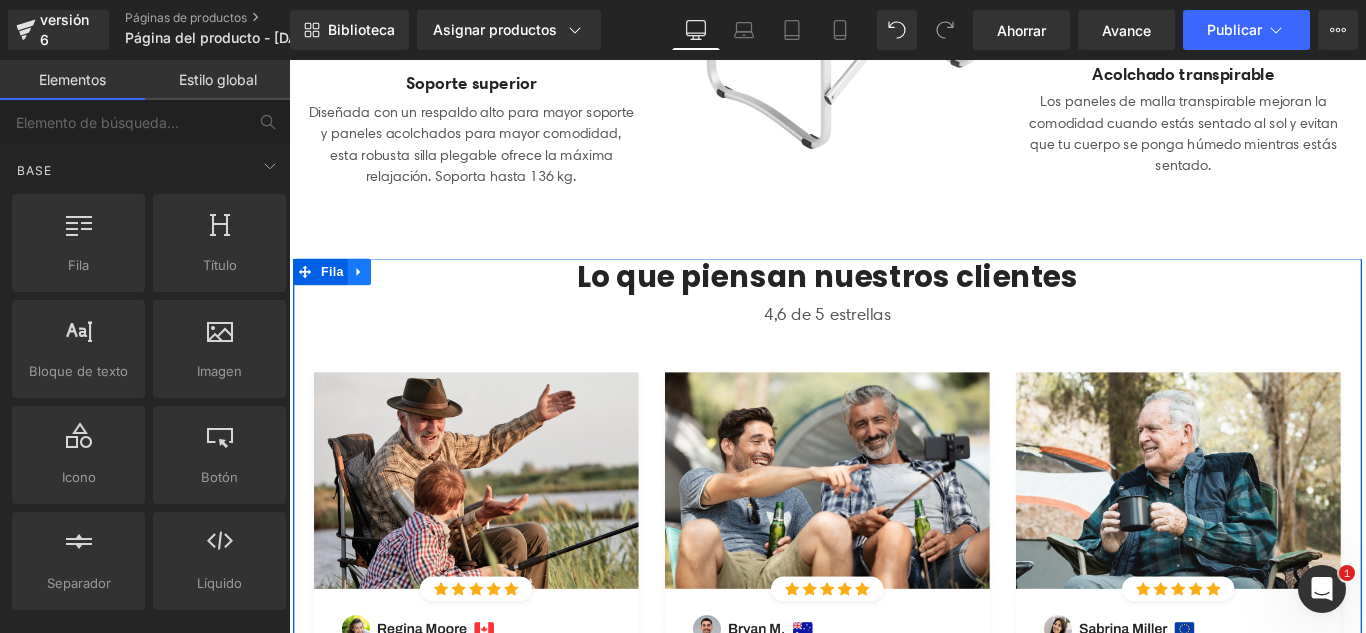 click 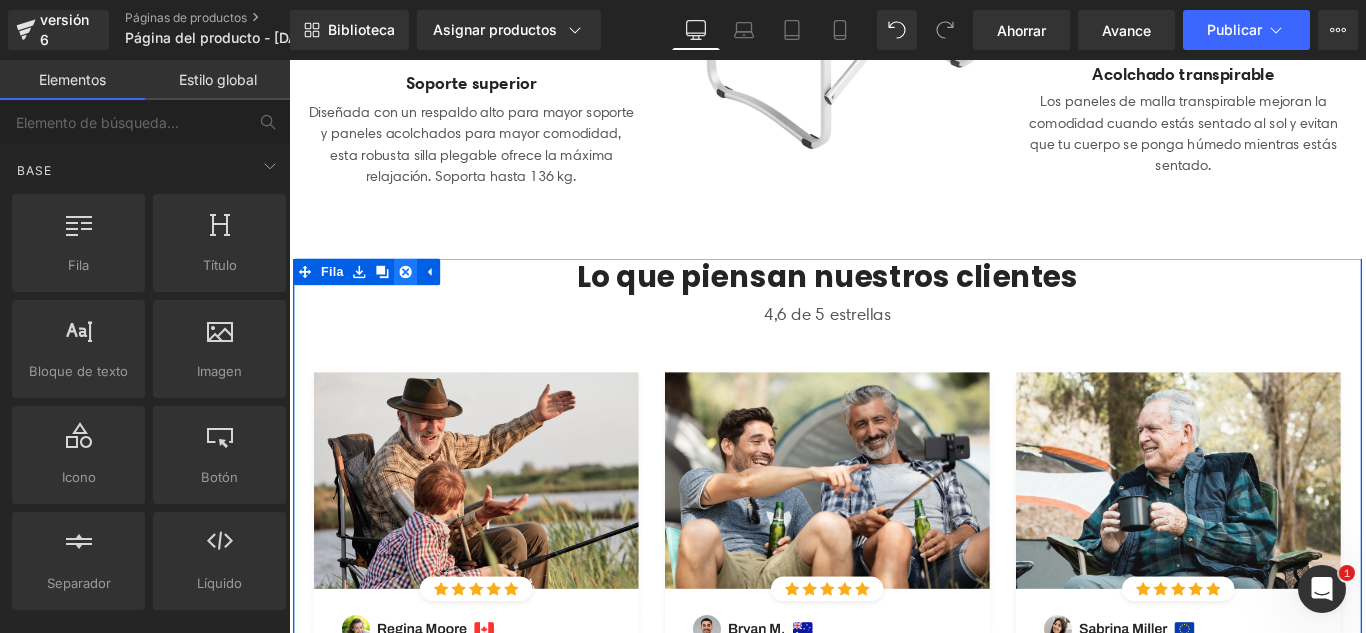 click 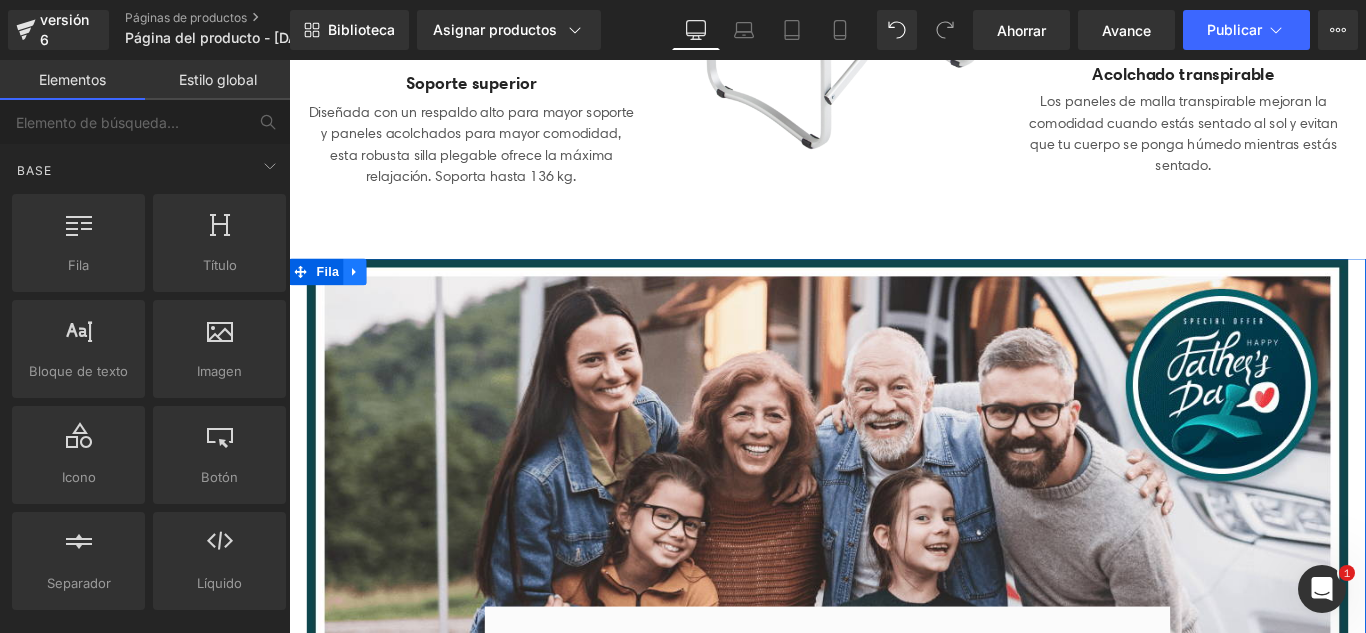 click at bounding box center (363, 298) 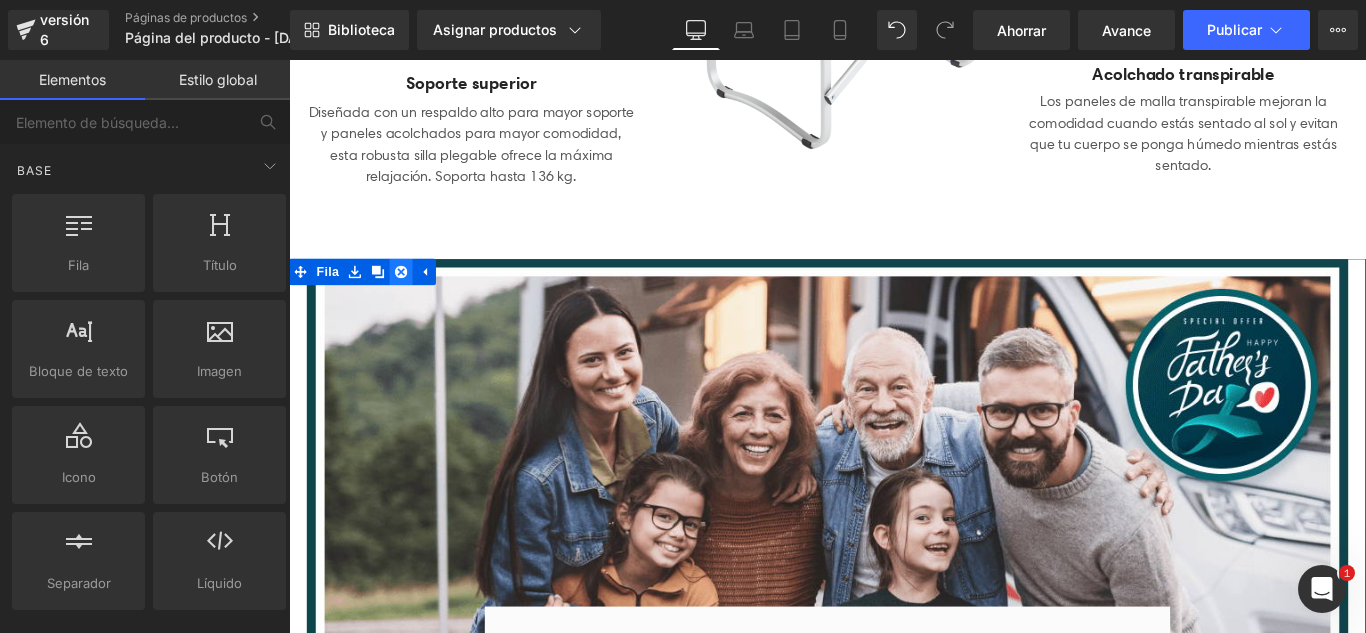 click 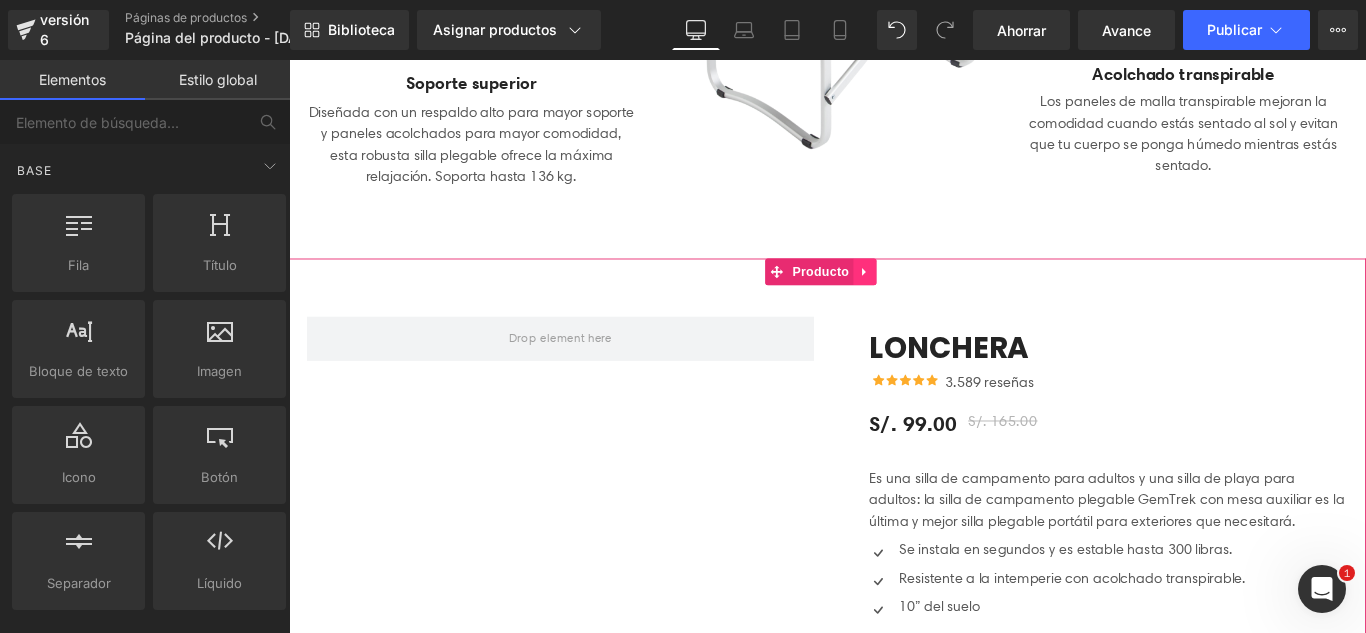 click at bounding box center [936, 298] 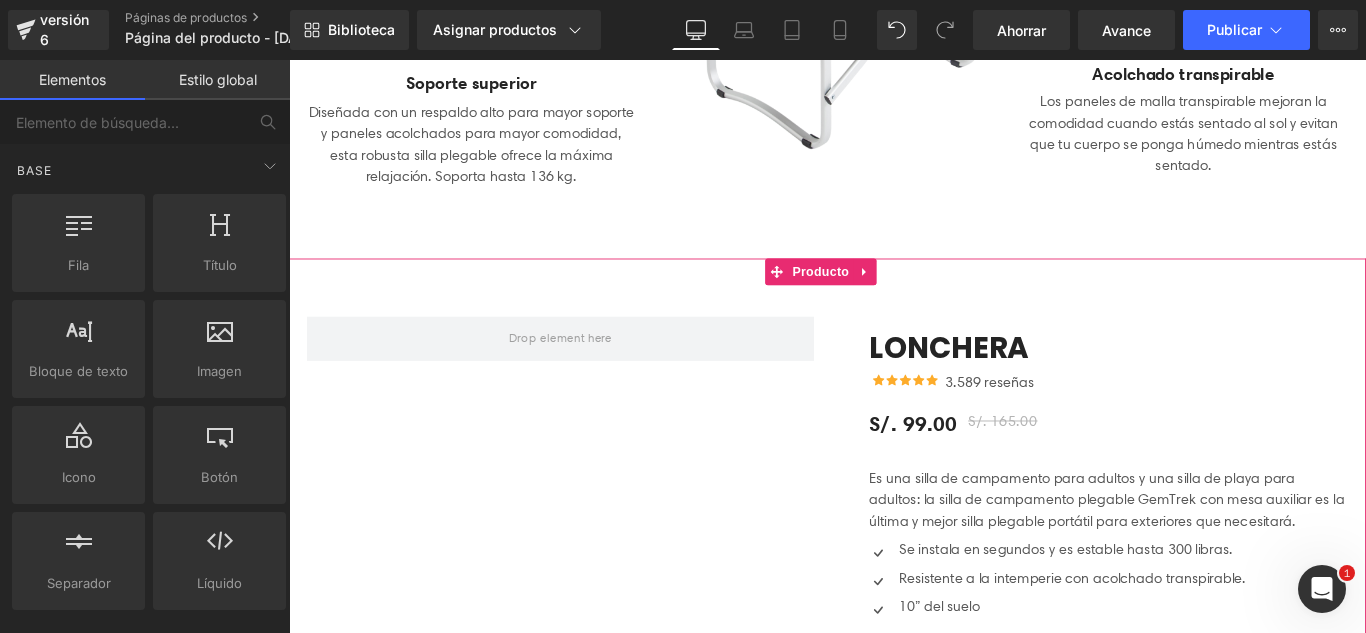 click 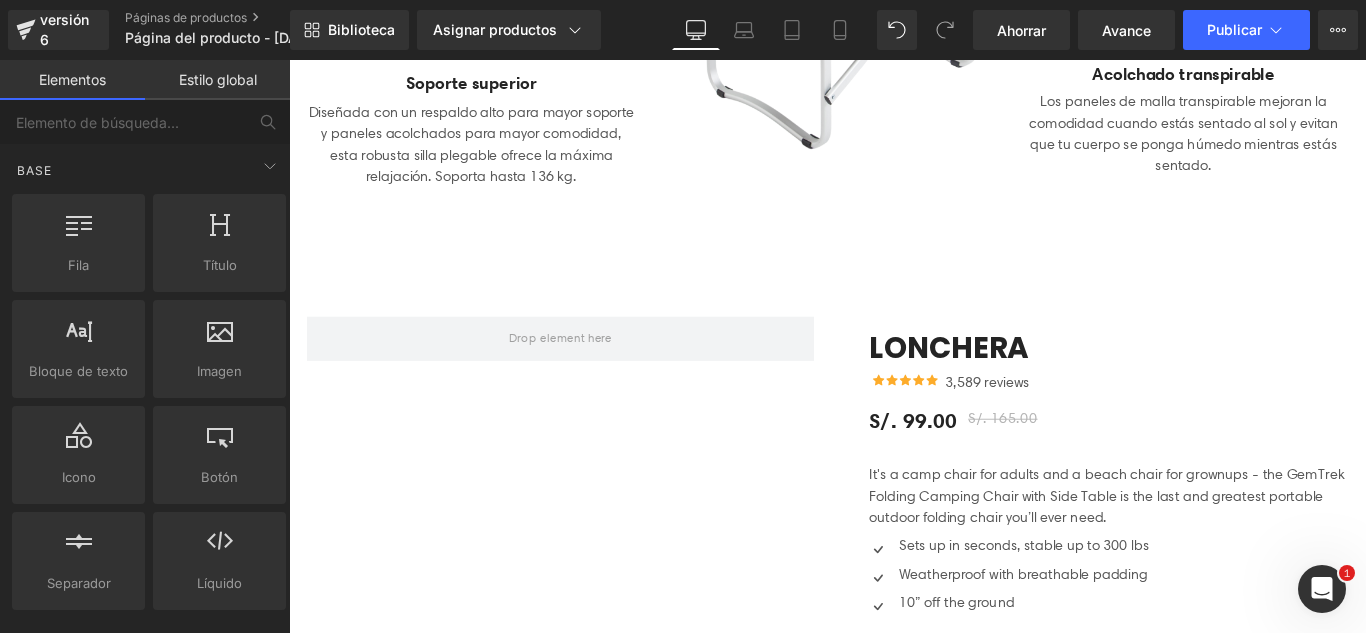 click on "LONCHERA
(P) Title
Icon
Icon
Icon
Icon
Icon
Icon List Hoz
3,589 reviews
Text Block
Icon List
S/. 99.00
S/. 165.00
(P) Price
Text Block
Image" at bounding box center (894, 938) 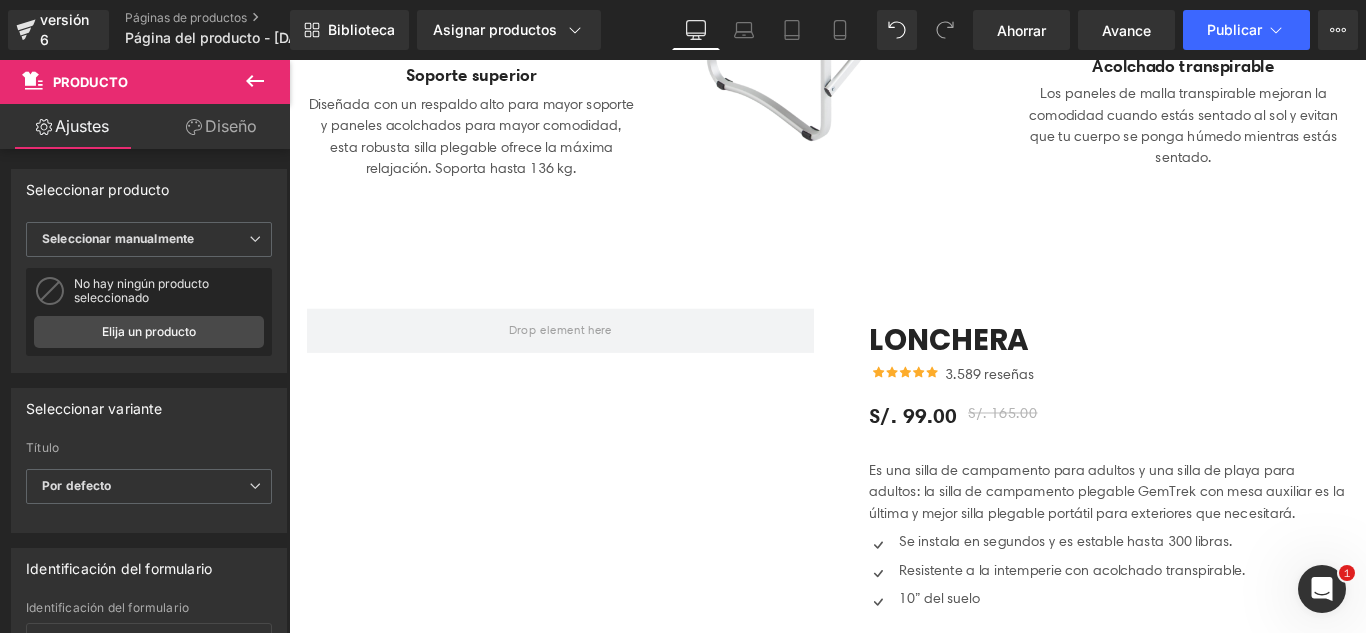 scroll, scrollTop: 855, scrollLeft: 0, axis: vertical 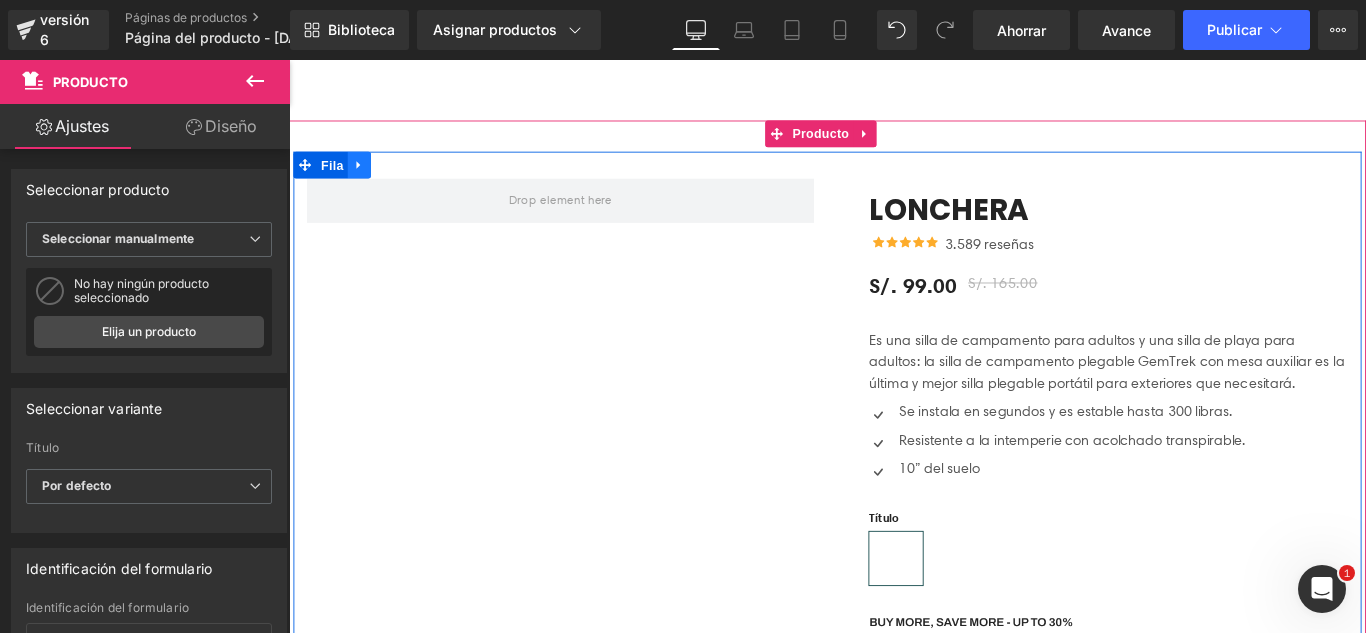 click 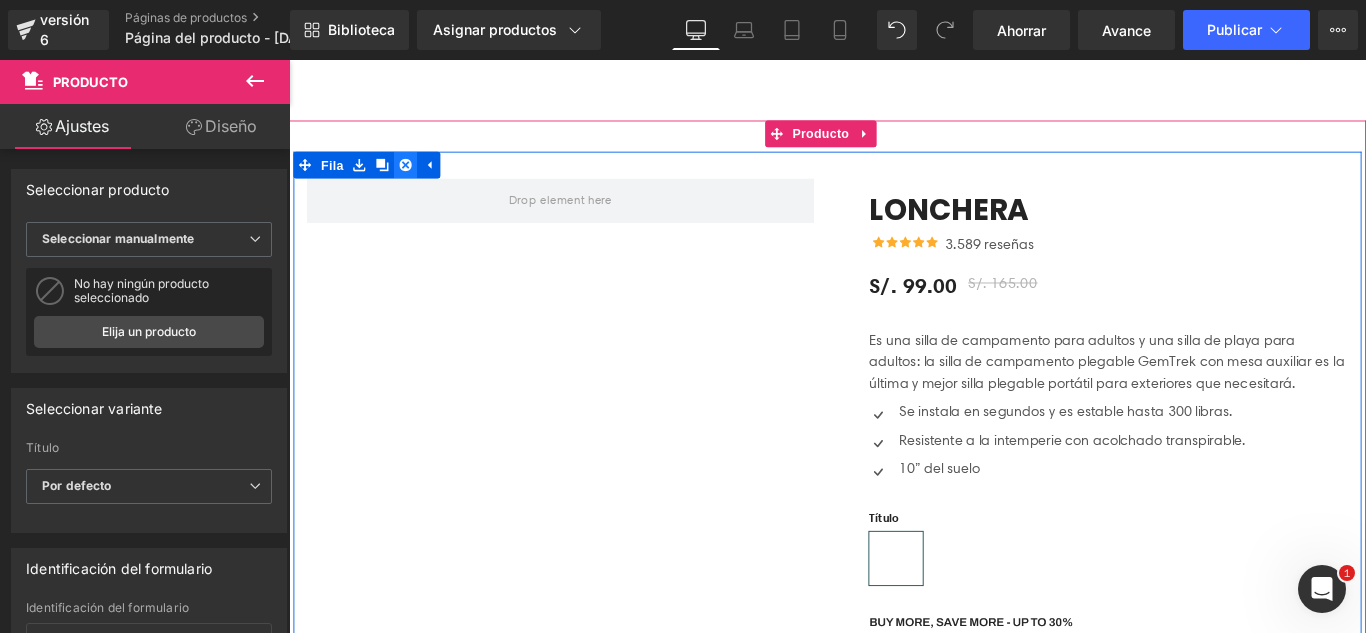click at bounding box center (420, 178) 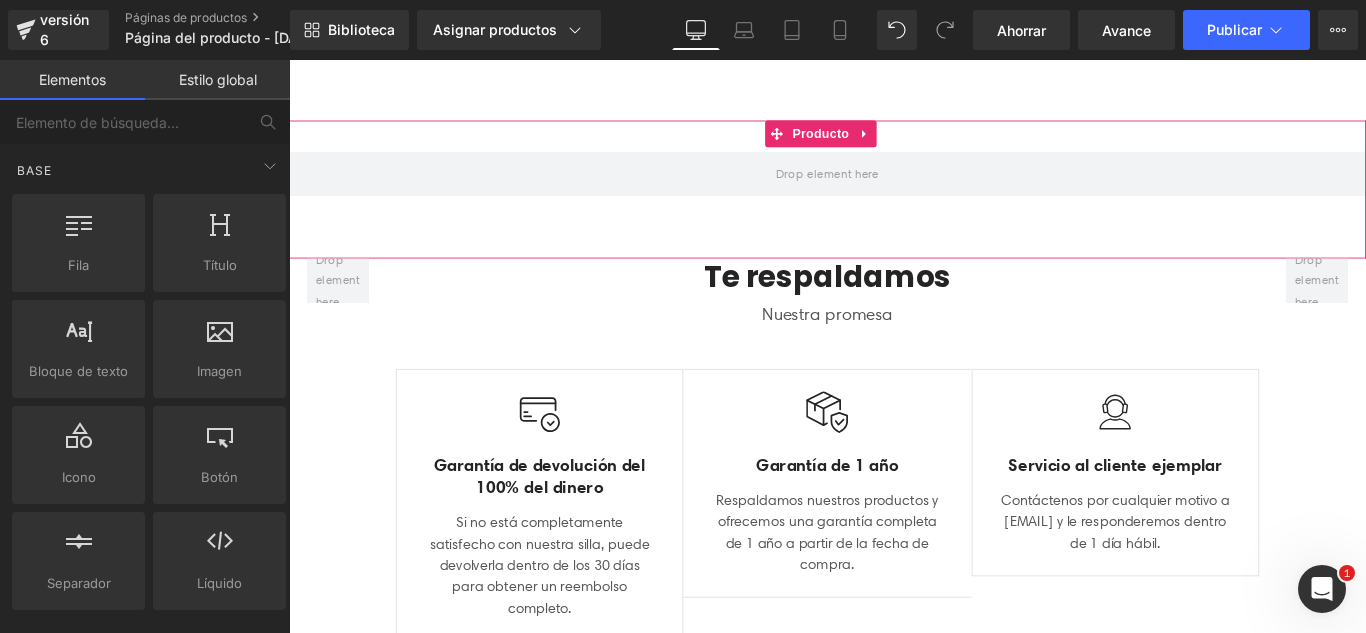 click 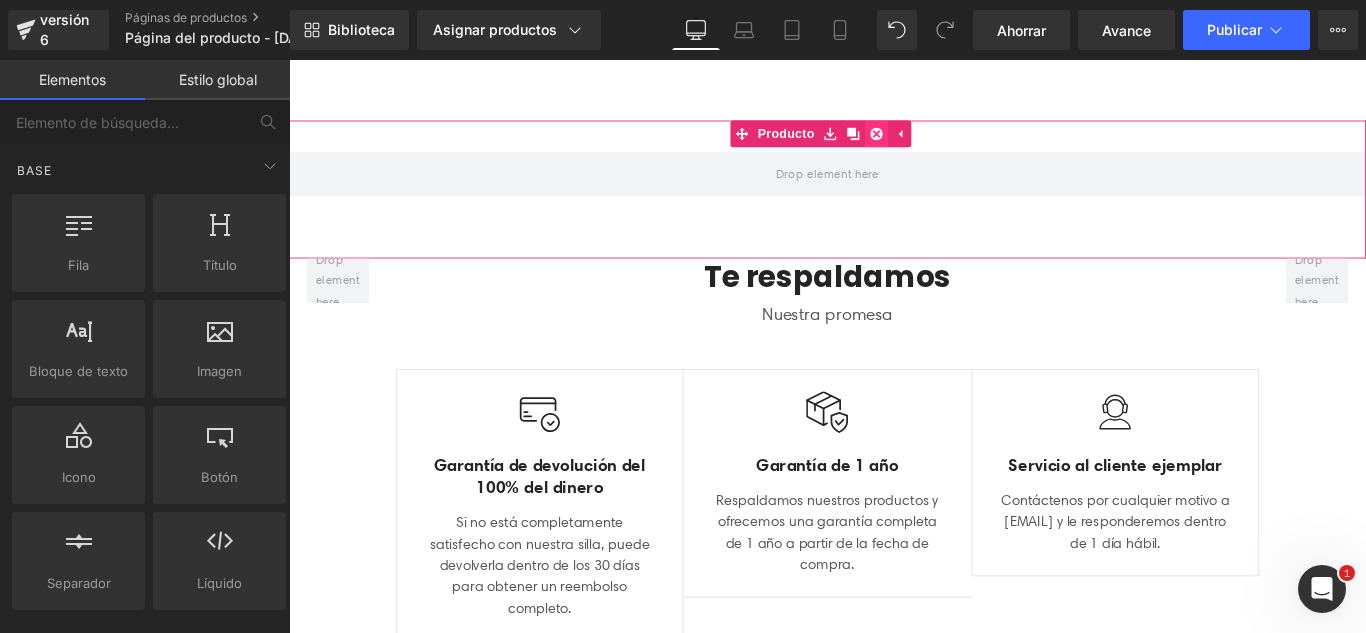 click 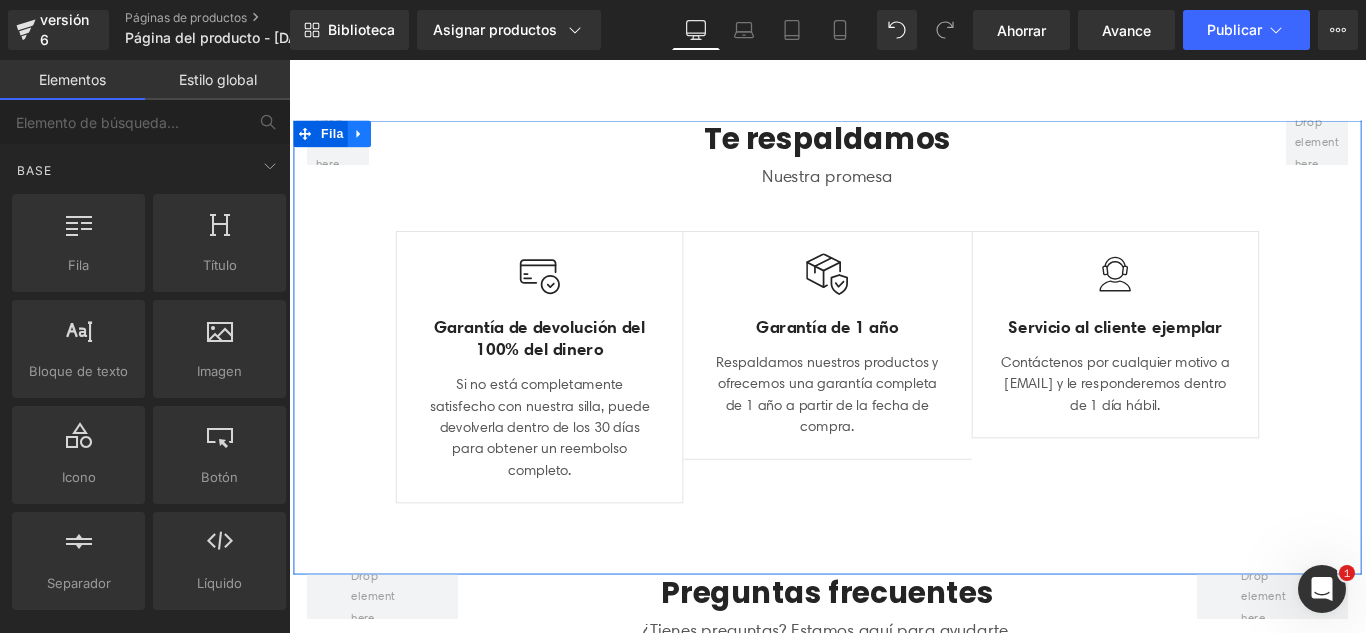 click 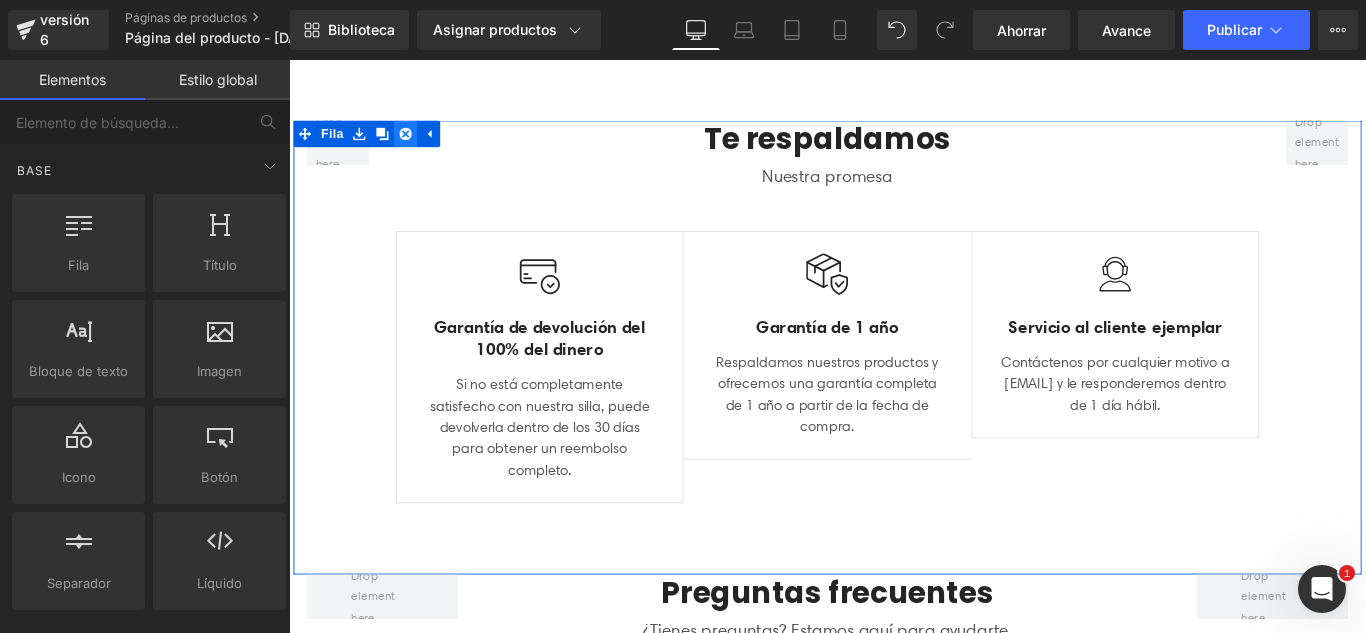 click 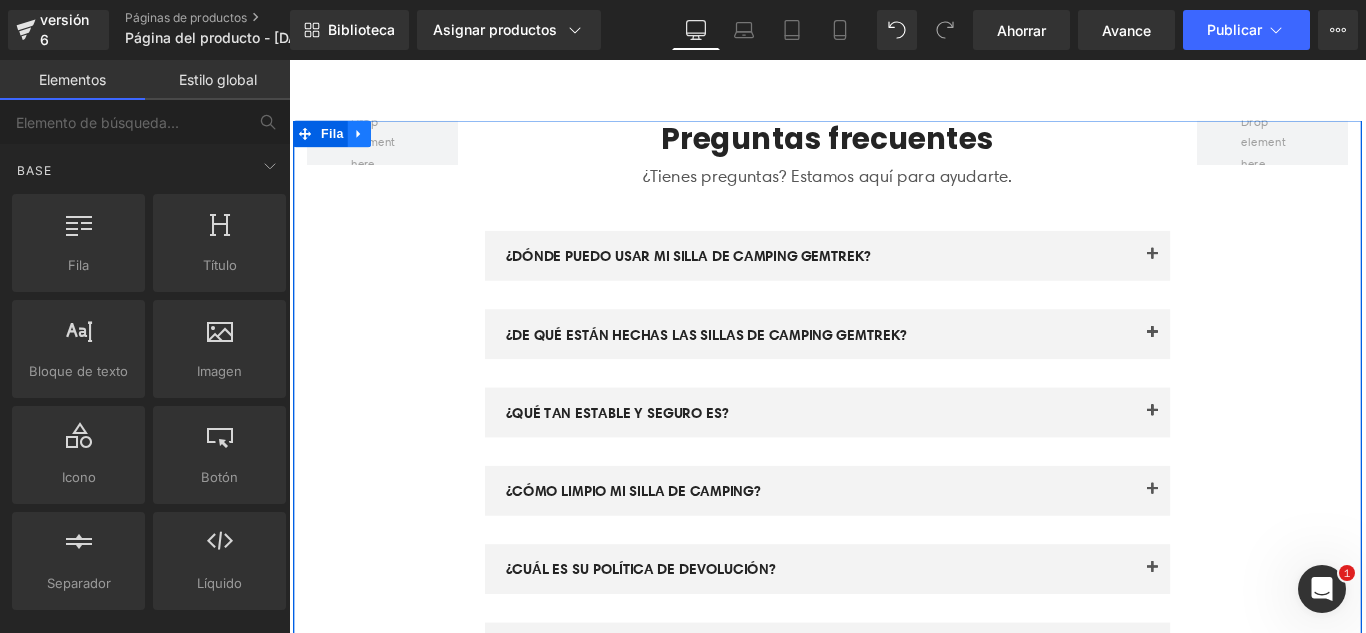 click 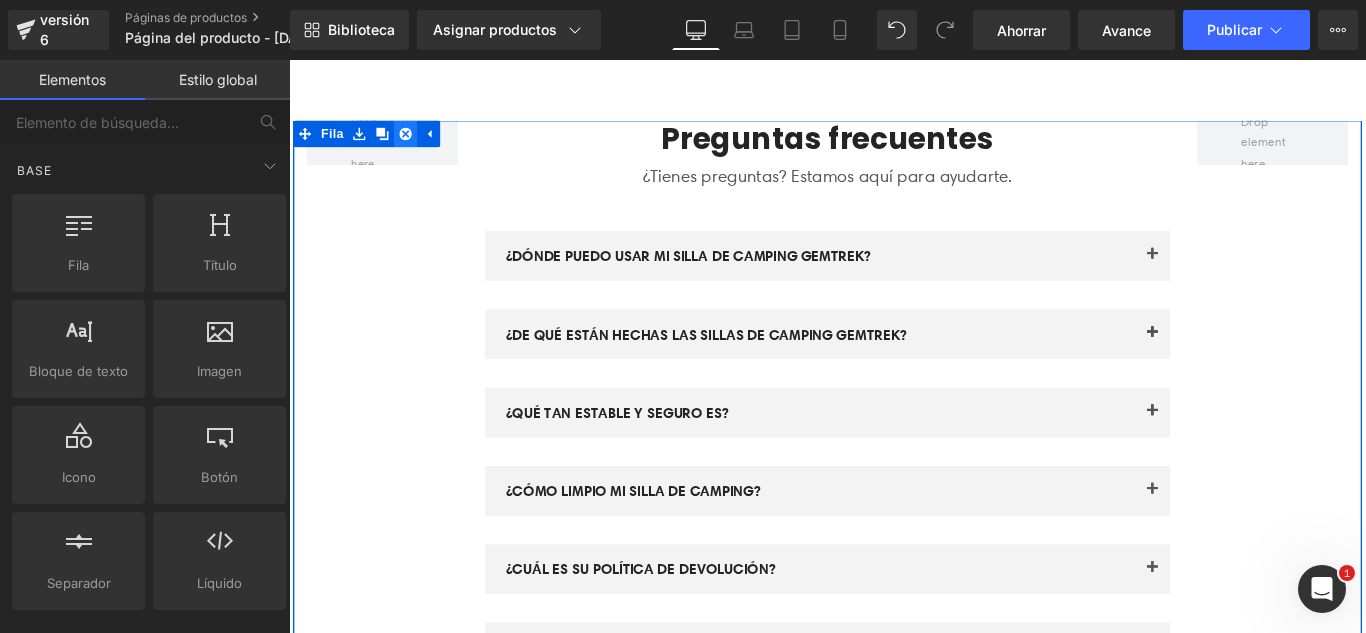click 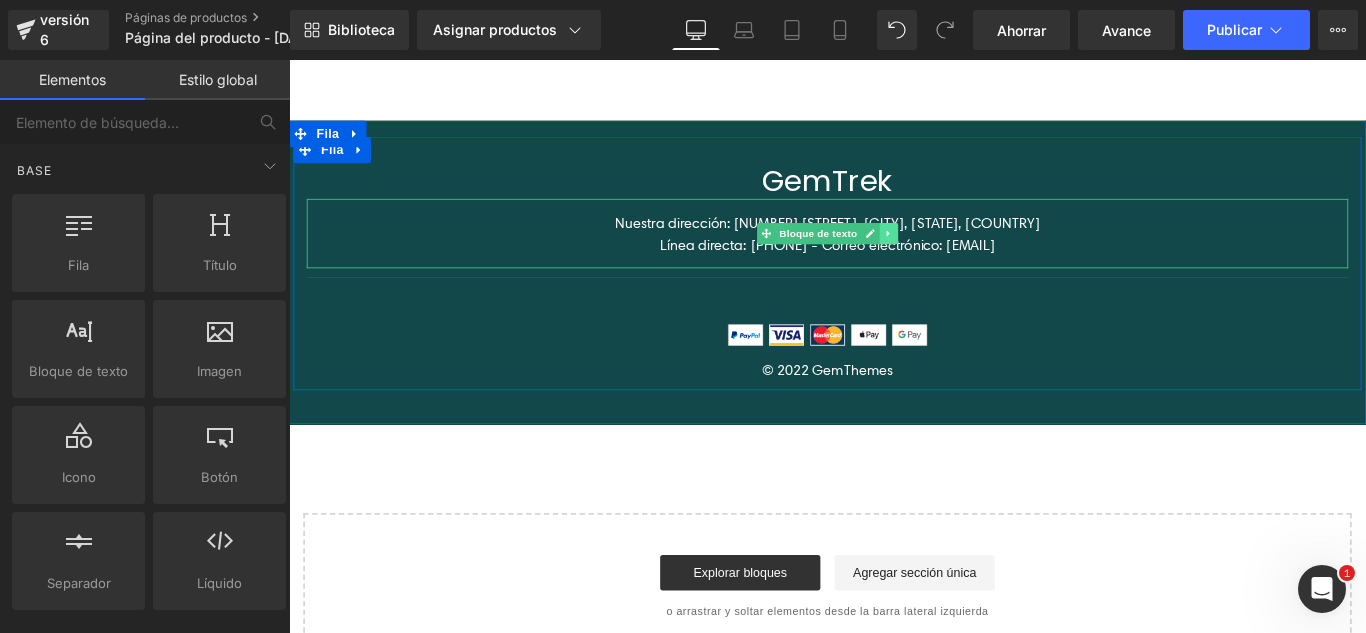 click 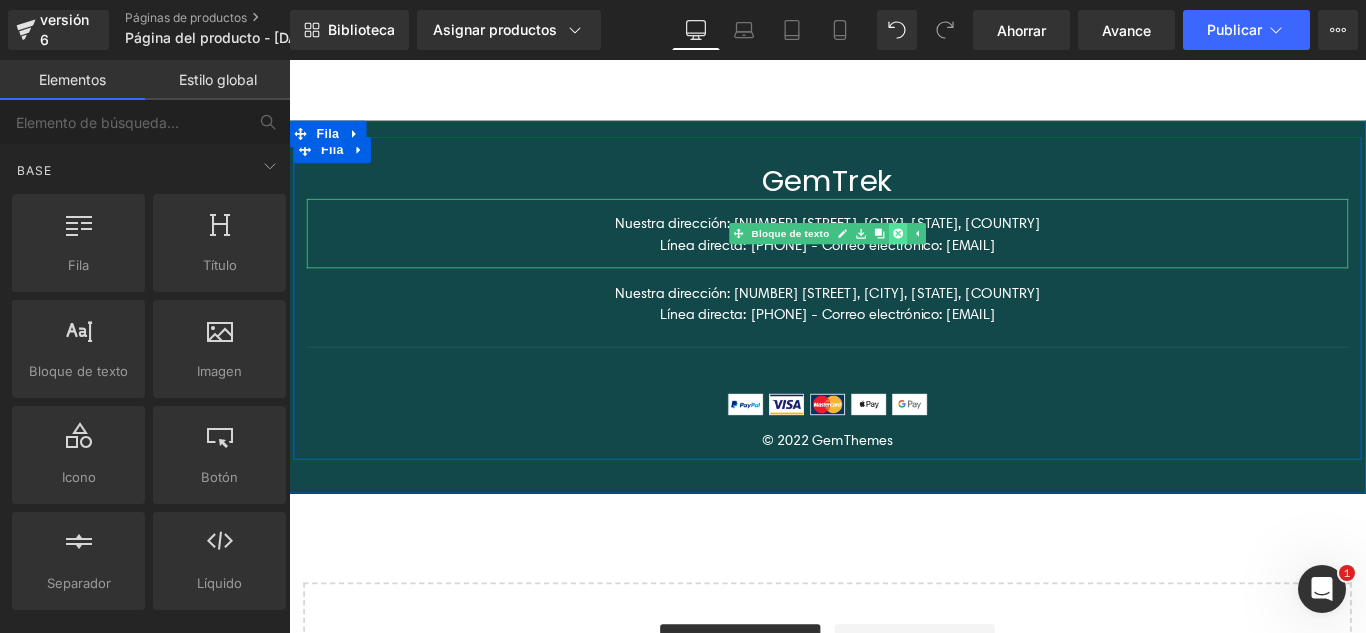 click 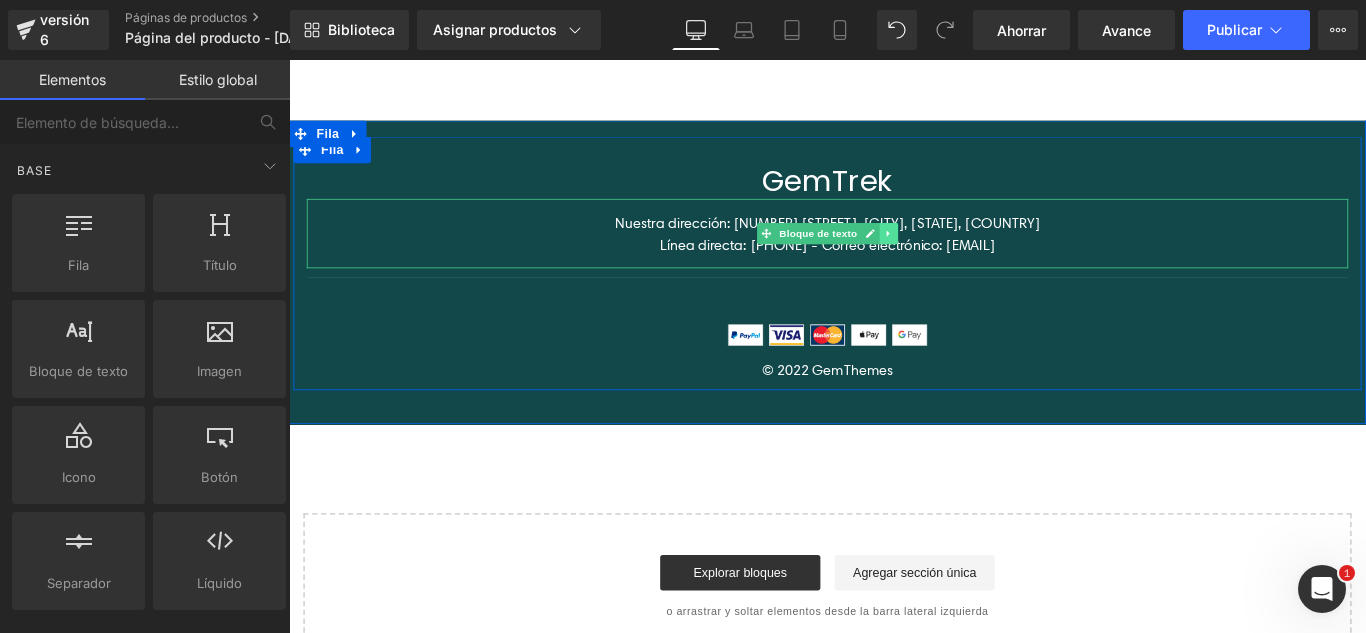 click 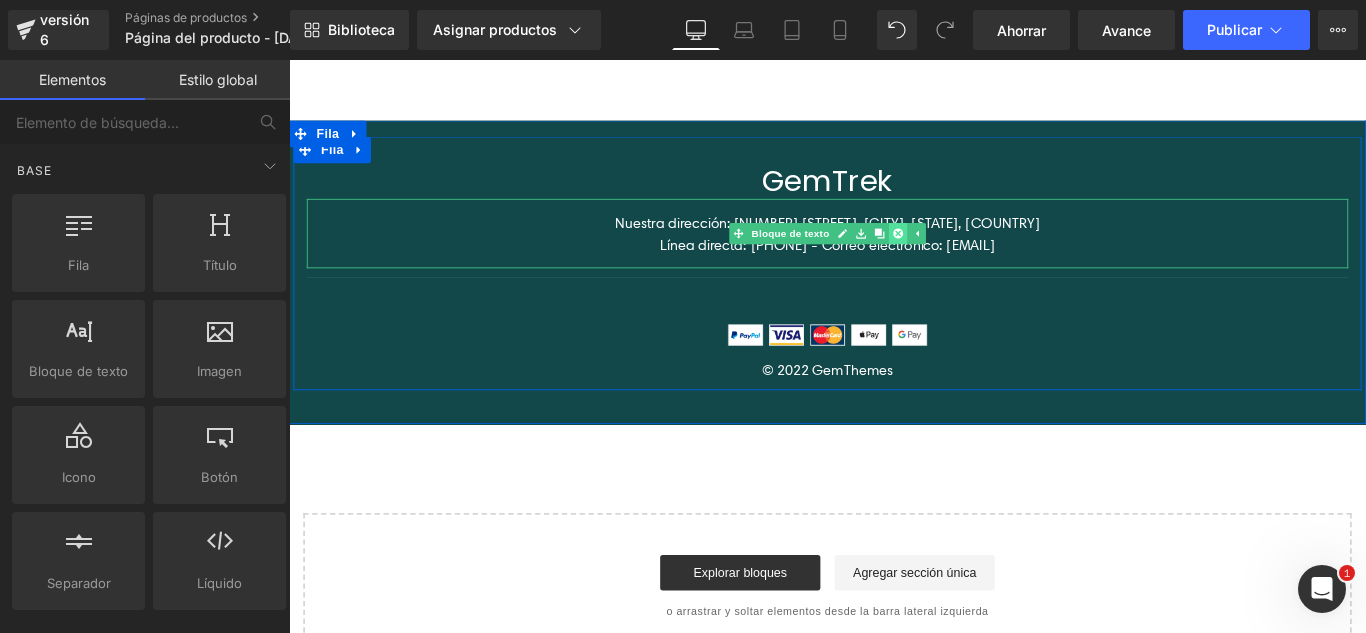 click 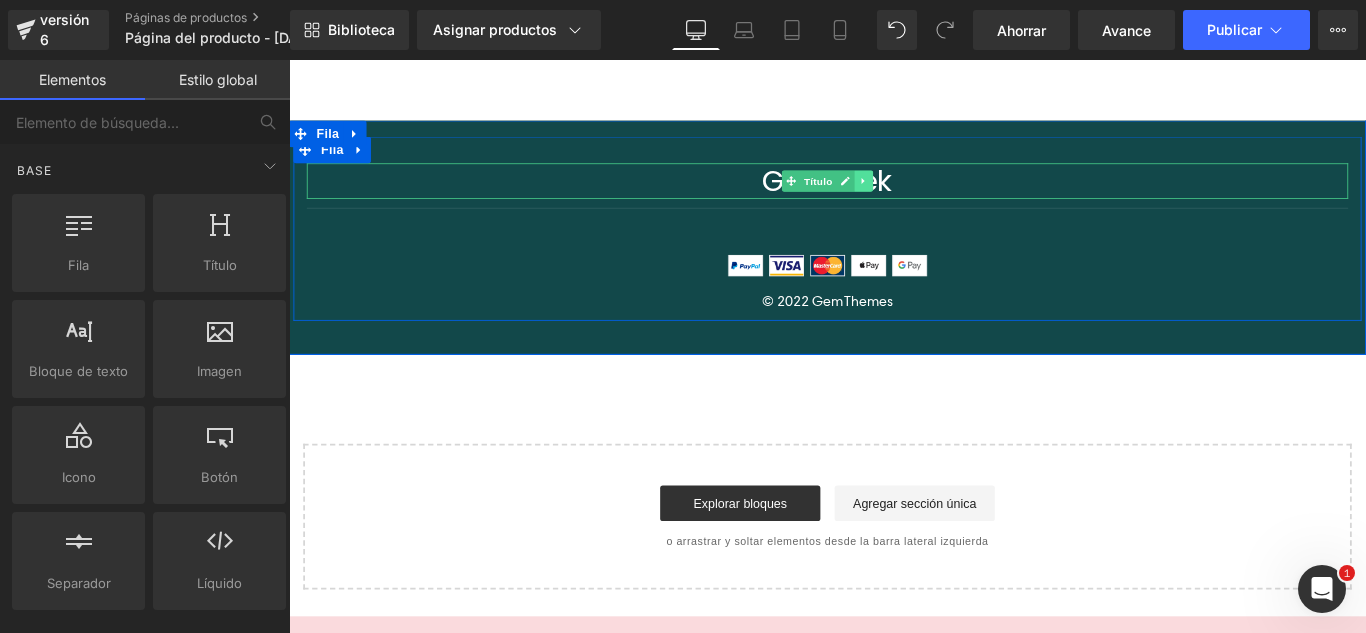 click at bounding box center [934, 196] 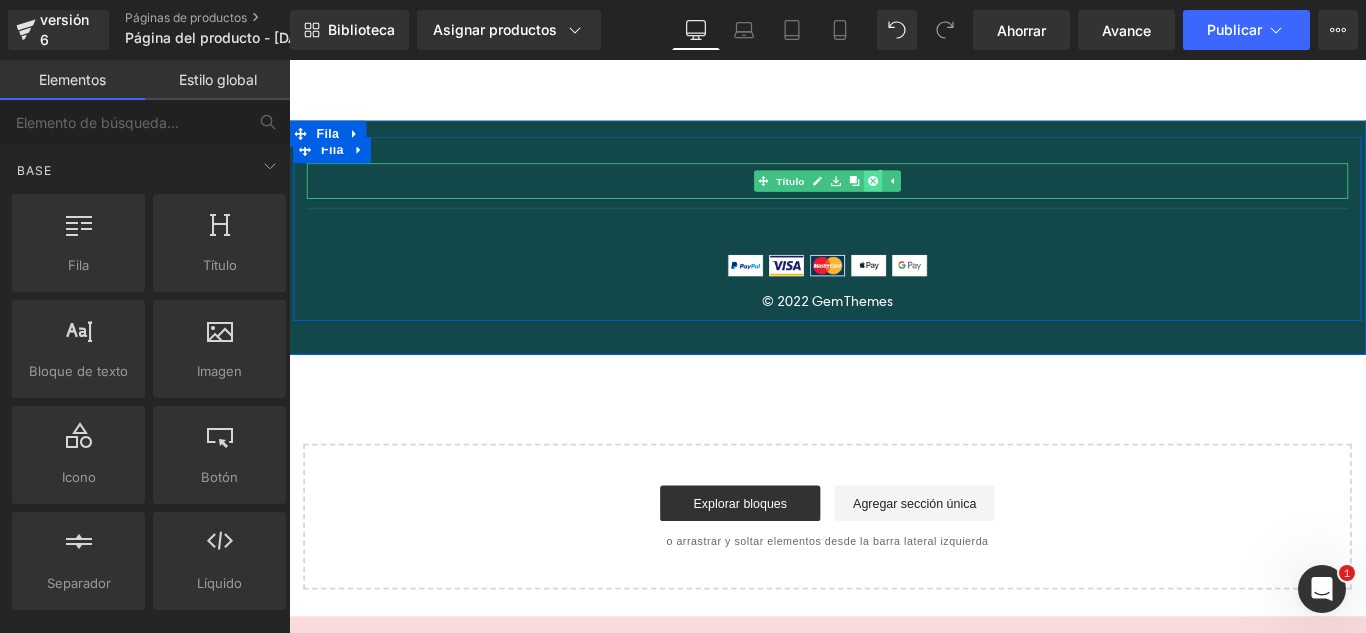 click 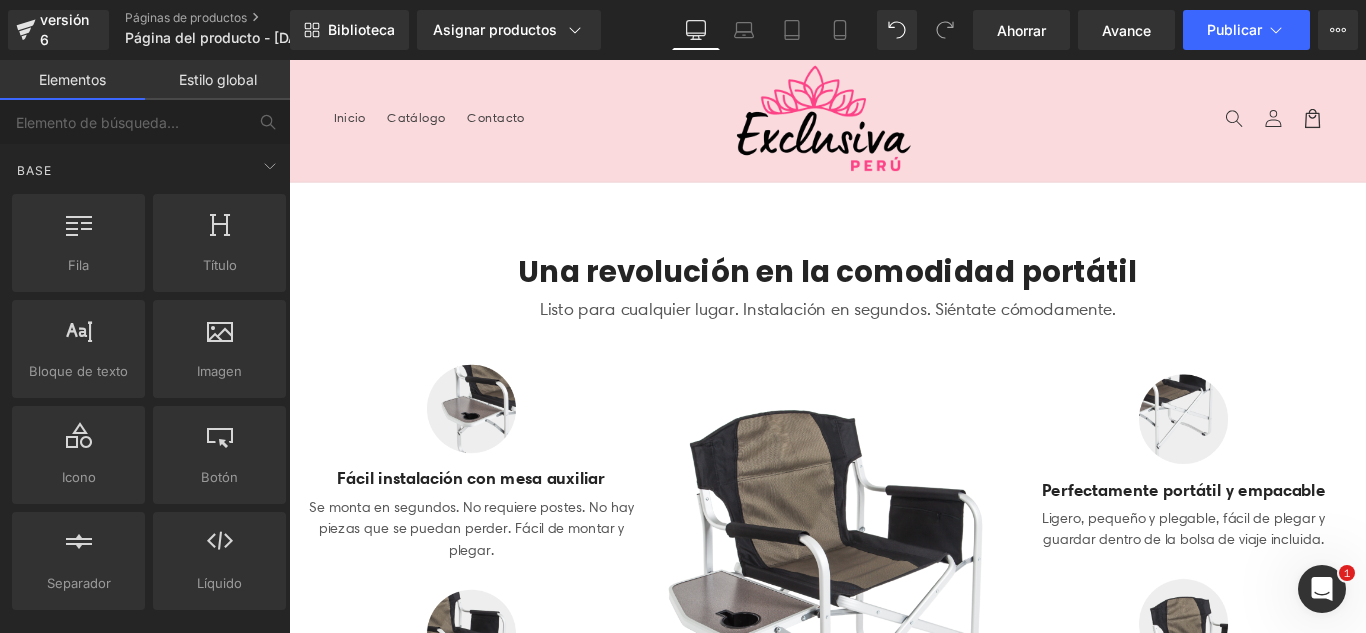 scroll, scrollTop: 0, scrollLeft: 0, axis: both 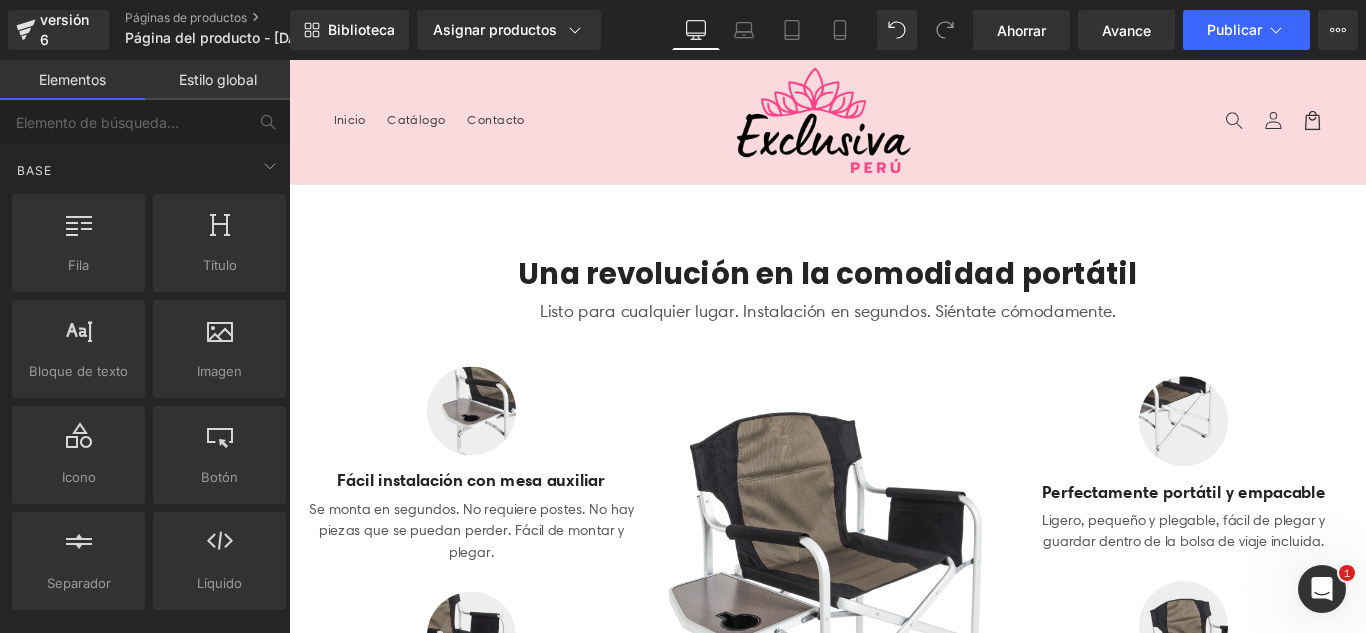 click on "Biblioteca Asignar productos Vista previa del producto
LONCHERA Administrar productos asignados De oficina De oficina Computadora portátil Tableta Móvil Ahorrar Avance Publicar Programado Ver página en vivo Ver con plantilla actual Guardar plantilla en la biblioteca Programar publicación Optimizar Configuración de publicación Atajos Tu página no se puede publicar Has alcanzado el número máximo de páginas publicadas en tu plan  (201/999999).  Necesitas mejorar tu plan o cancelar la publicación de todas tus páginas para obtener un espacio de publicación. Anular la publicación de páginas Plan de actualización" at bounding box center [828, 30] 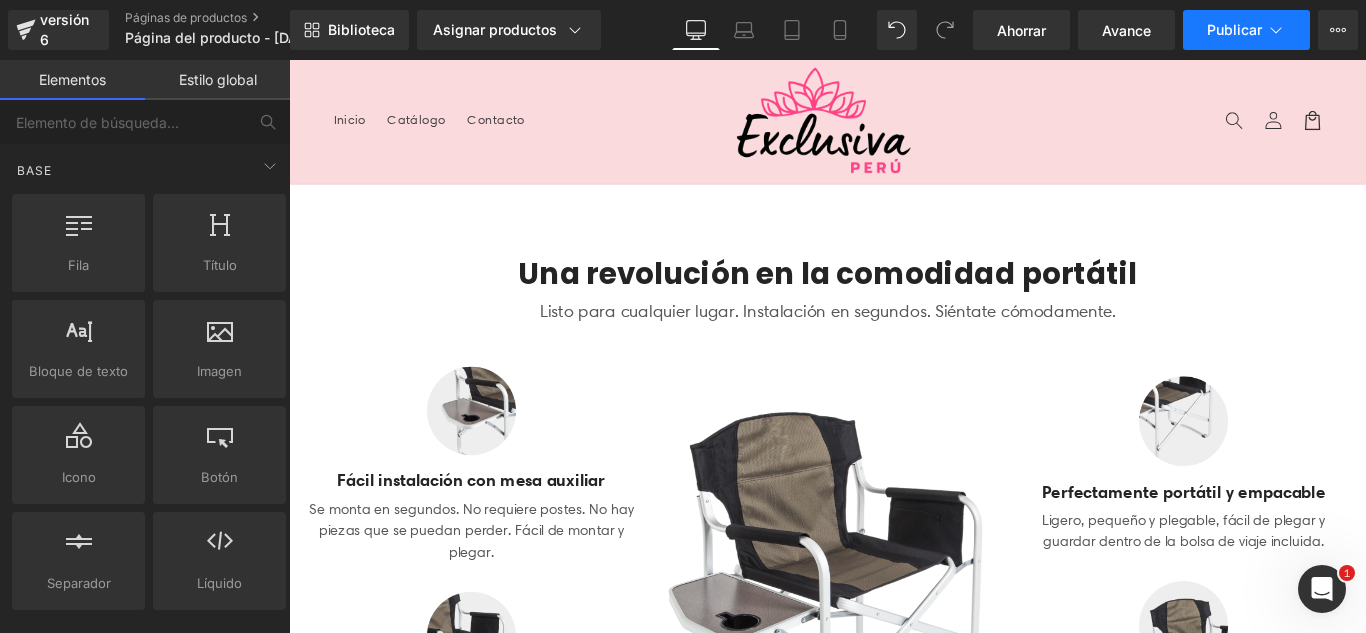 click on "Publicar" at bounding box center [1234, 29] 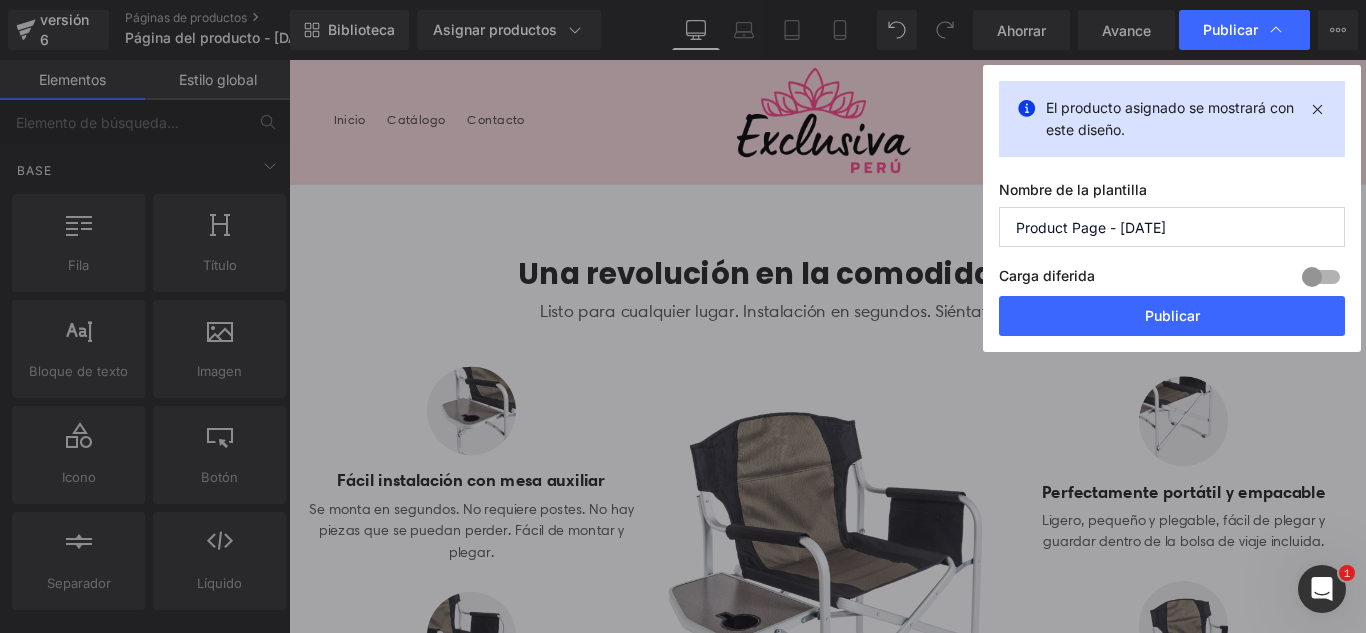 click on "Product Page - Aug 1, 17:21:38" at bounding box center (1172, 227) 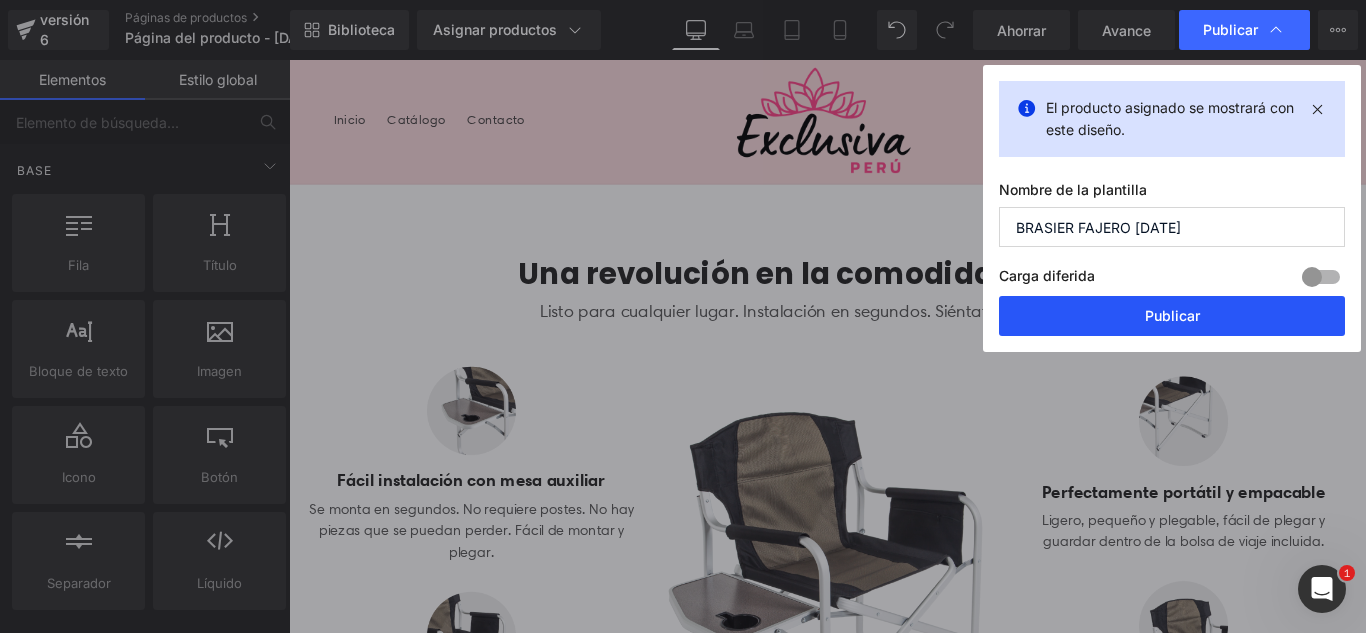 type on "BRASIER FAJERO 01-08" 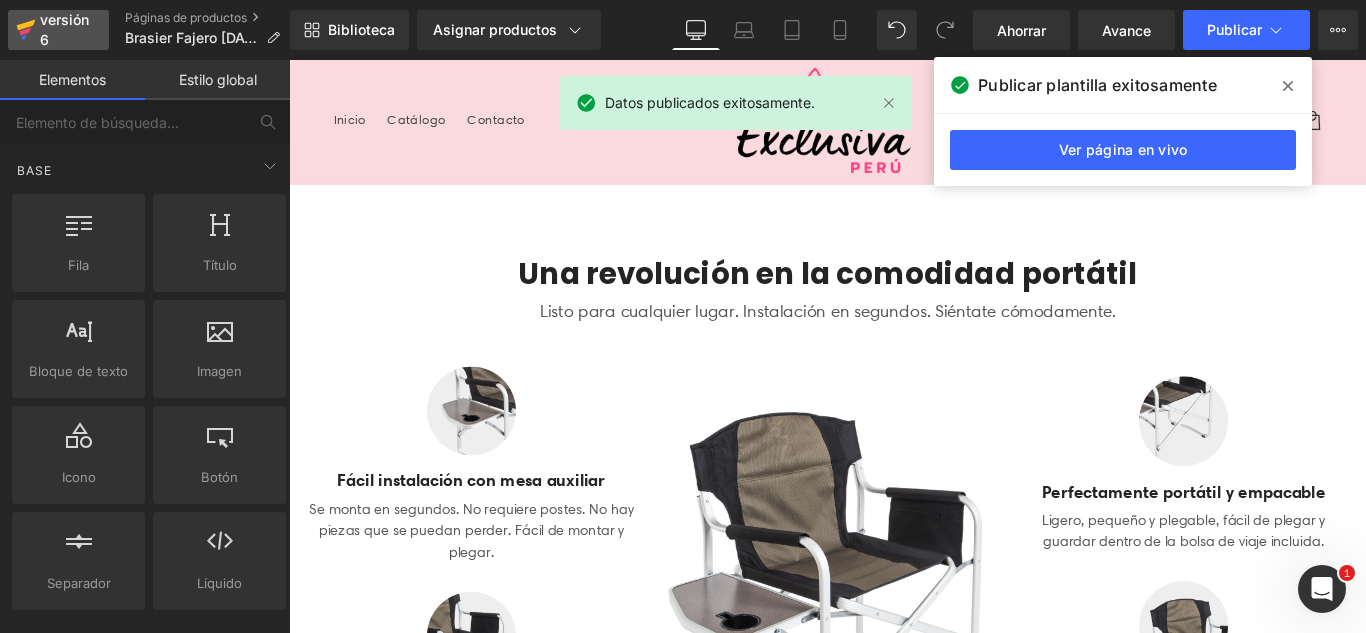click on "versión 6" at bounding box center (66, 30) 